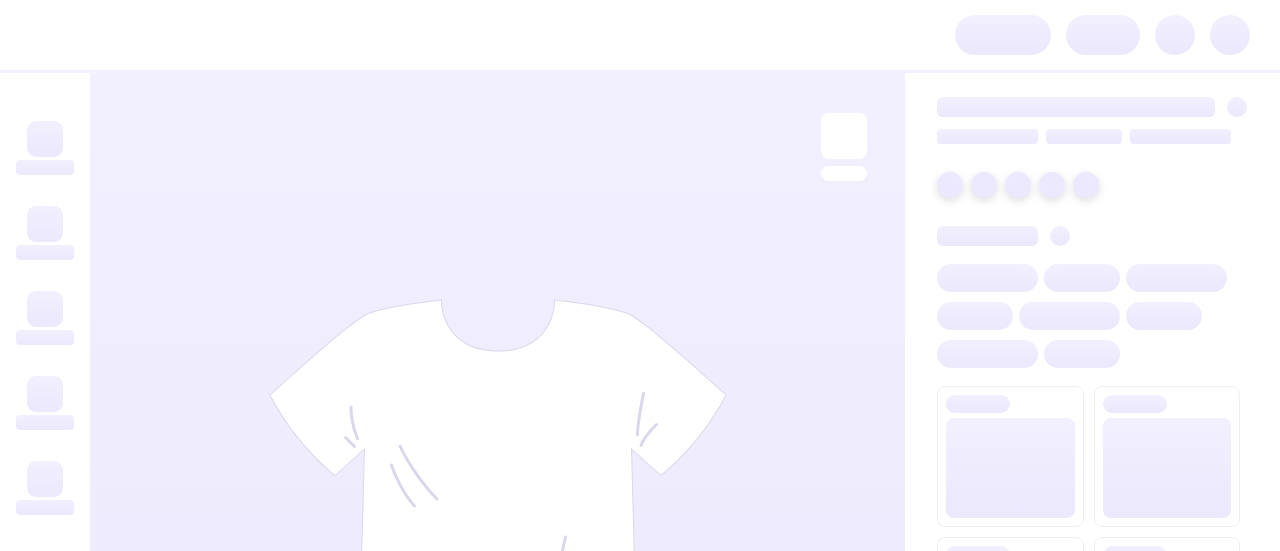 scroll, scrollTop: 0, scrollLeft: 0, axis: both 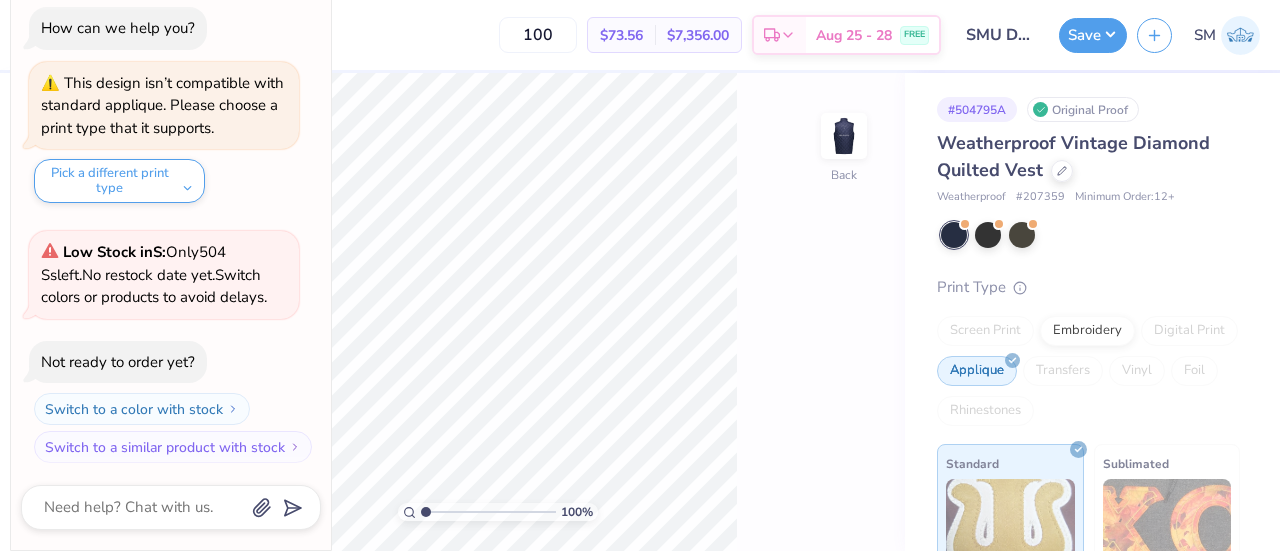 drag, startPoint x: 288, startPoint y: 29, endPoint x: 289, endPoint y: 96, distance: 67.00746 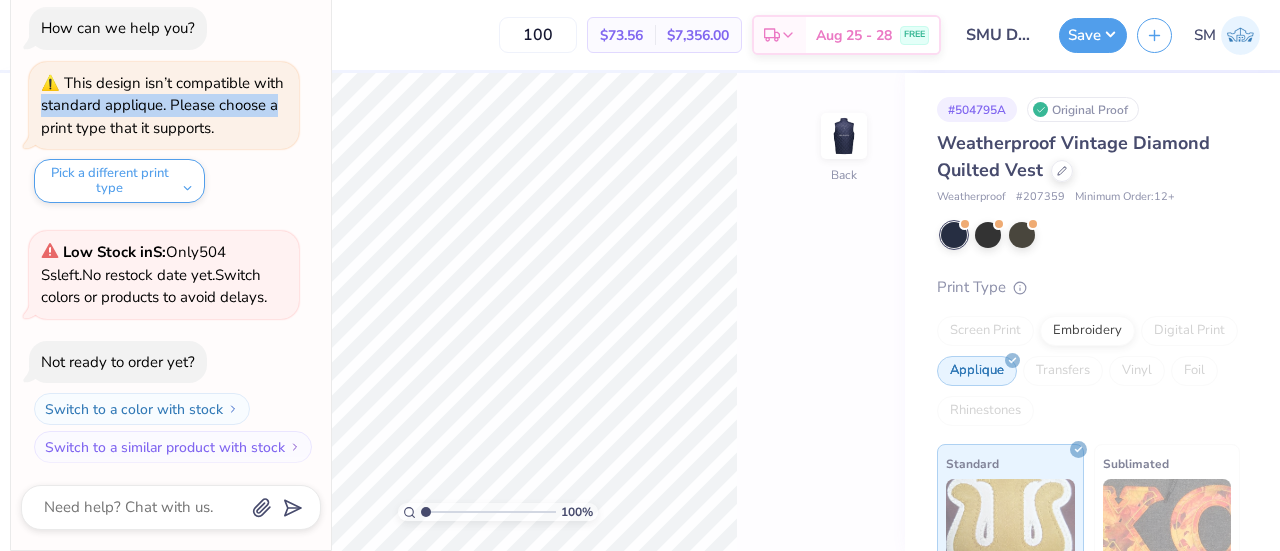 click on "How can we help you? This design isn’t compatible with standard applique. Please choose a print type that it supports. Pick a different print type Low Stock in  S :  Only  504 Ss  left.  No restock date yet.  Switch colors or products to avoid delays.  Not ready to order yet? Switch to a color with stock Switch to a similar product with stock" at bounding box center [171, 235] 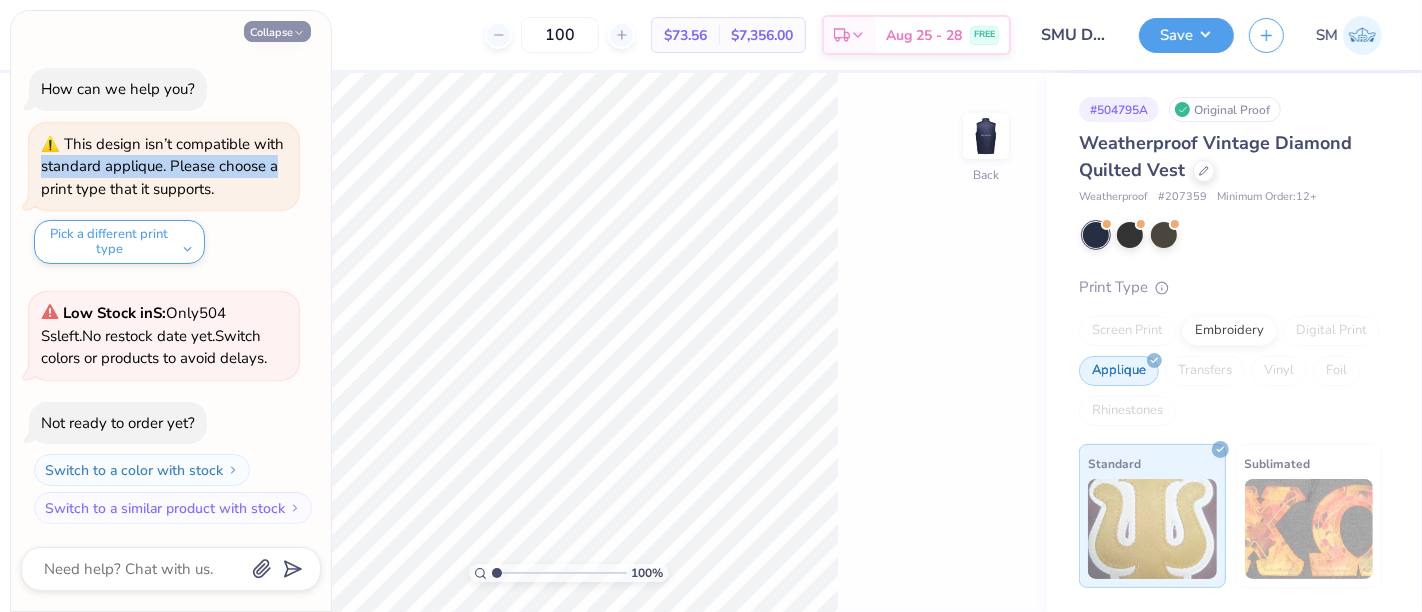 click 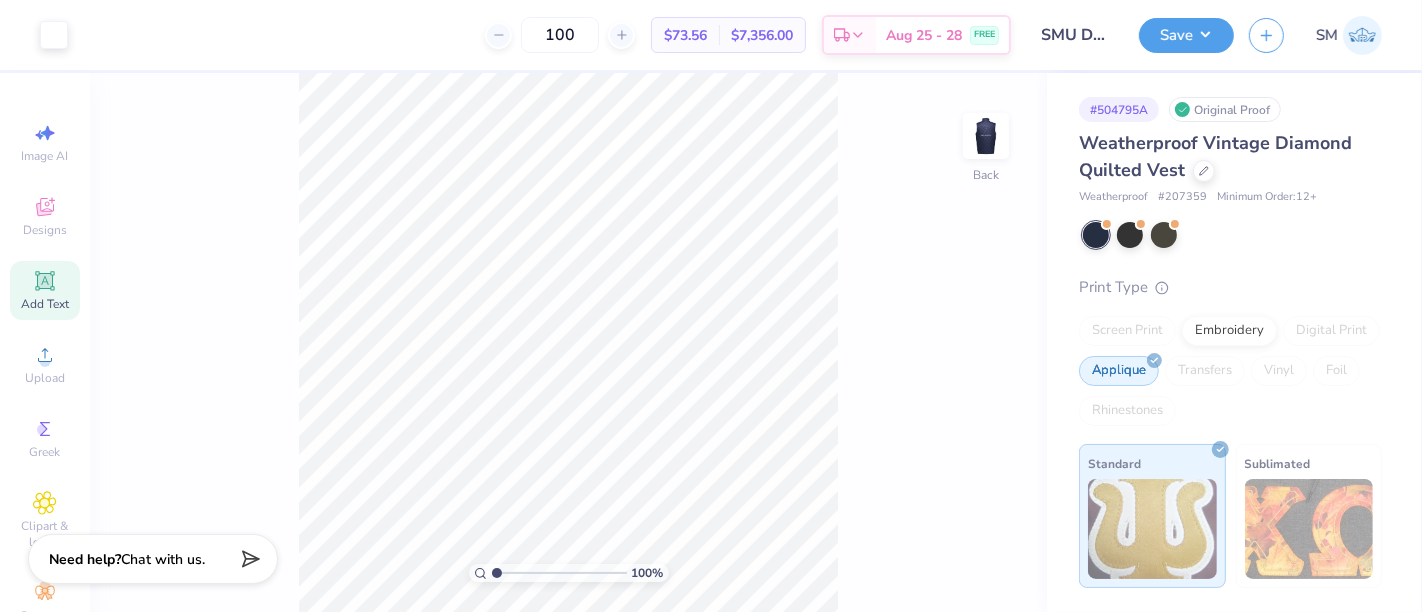 click 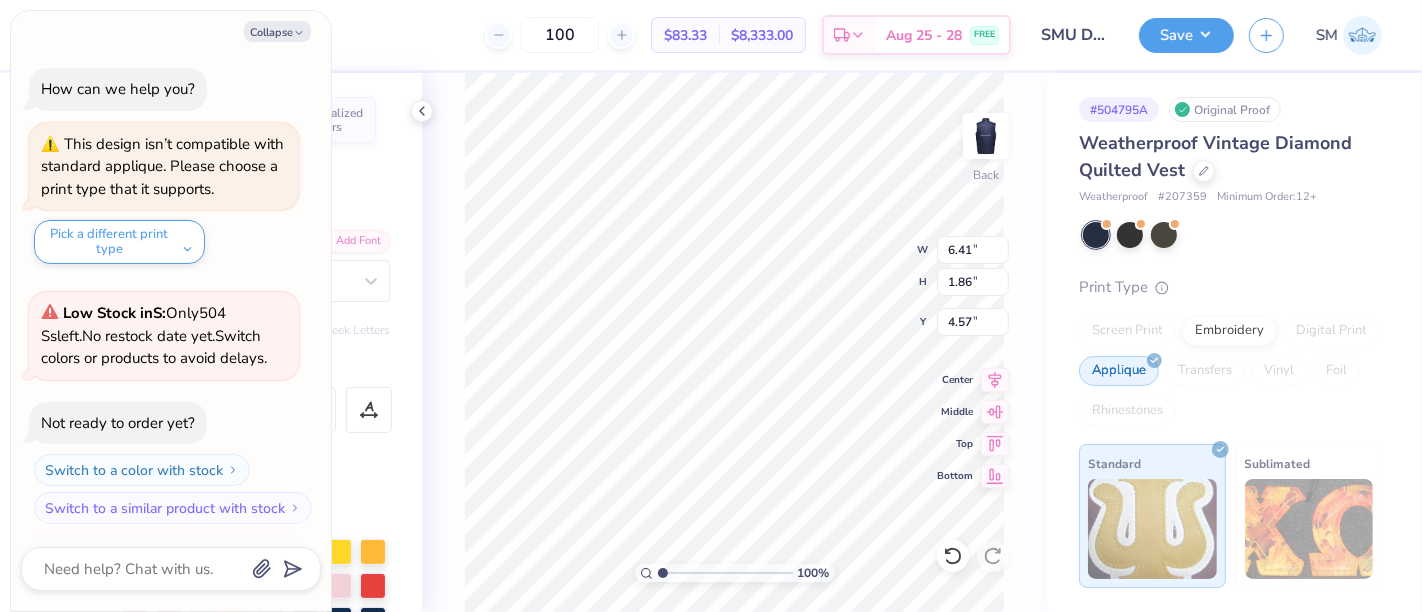 scroll, scrollTop: 154, scrollLeft: 0, axis: vertical 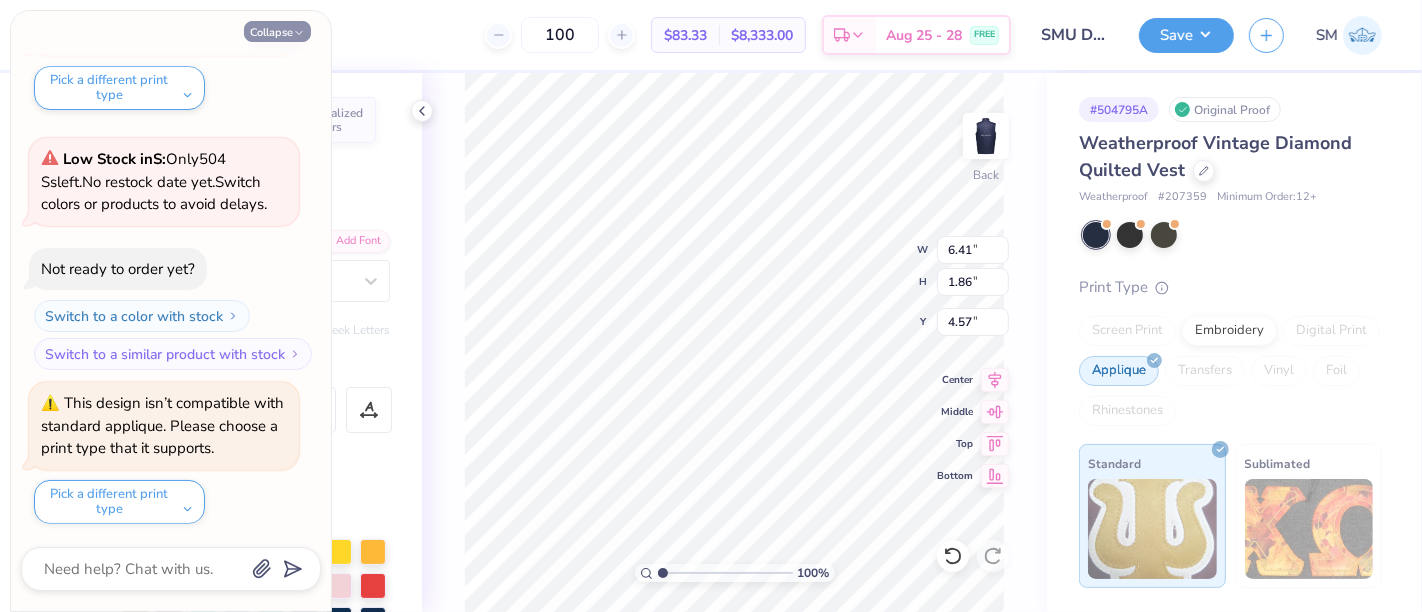click 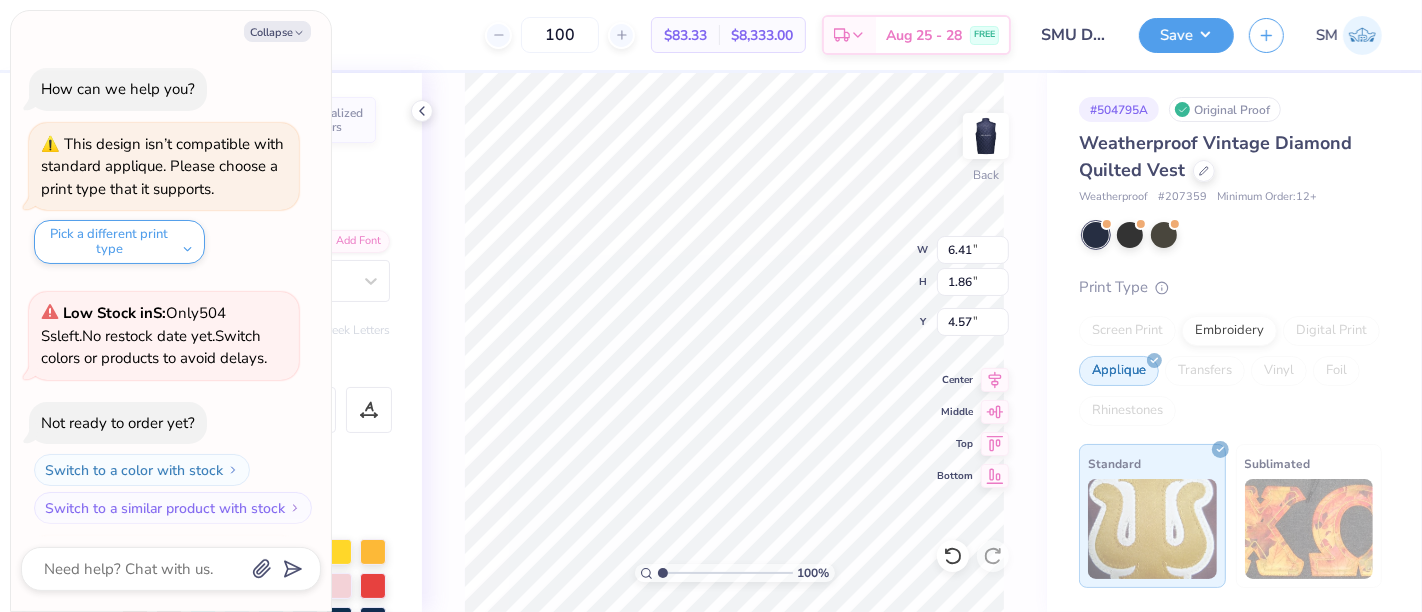 scroll, scrollTop: 307, scrollLeft: 0, axis: vertical 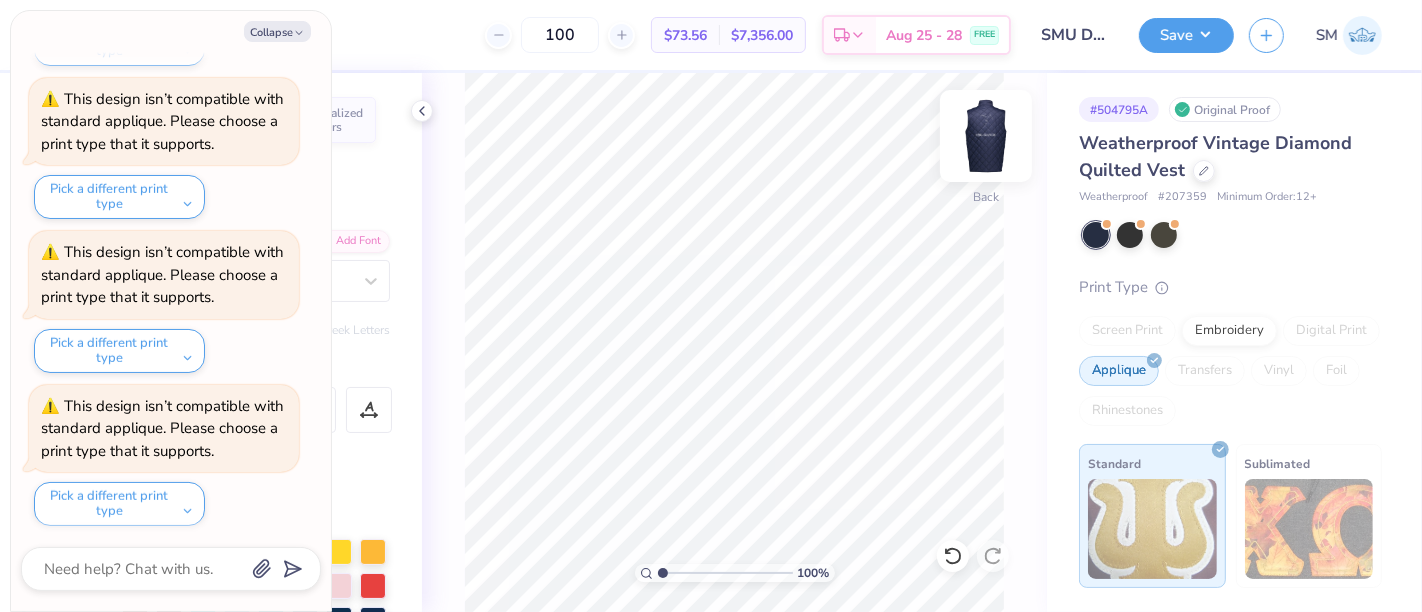 click at bounding box center (986, 136) 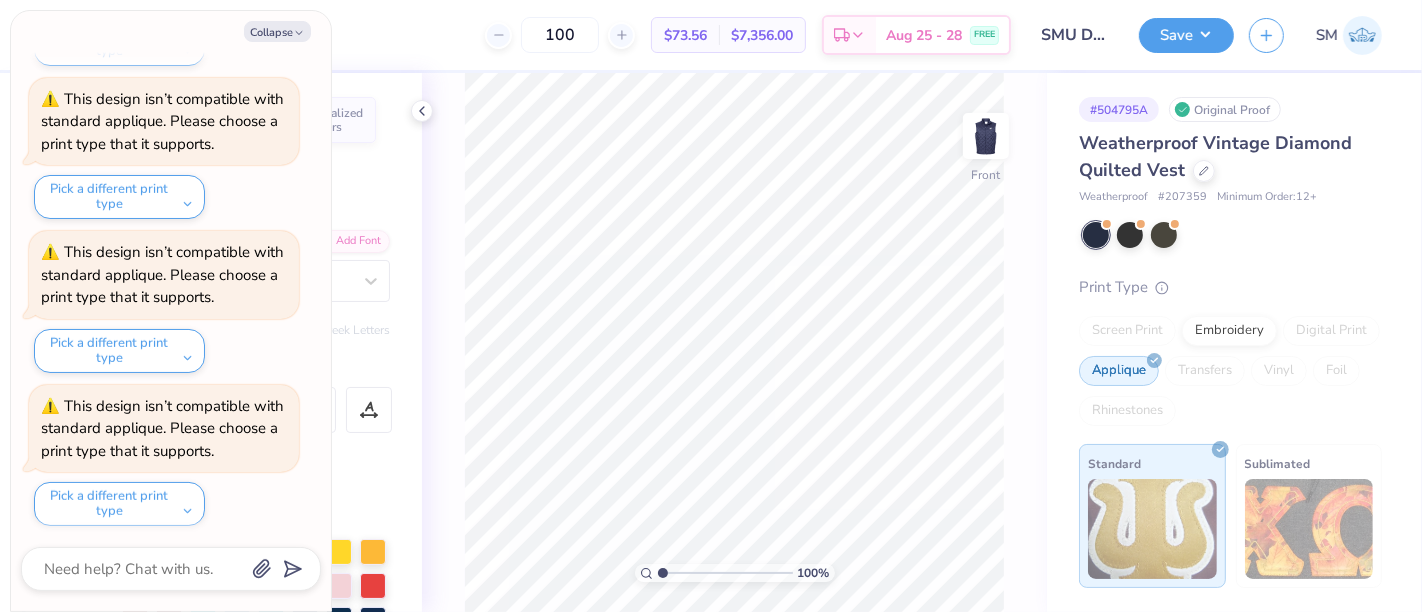 scroll, scrollTop: 1377, scrollLeft: 0, axis: vertical 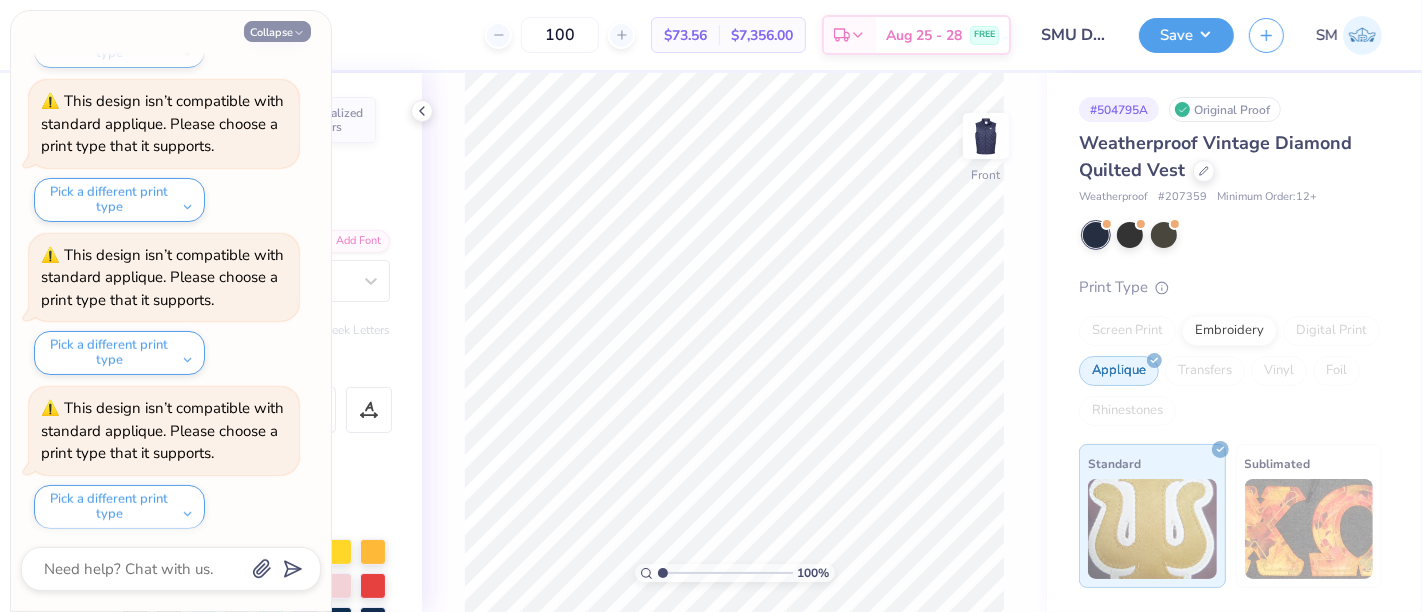 click 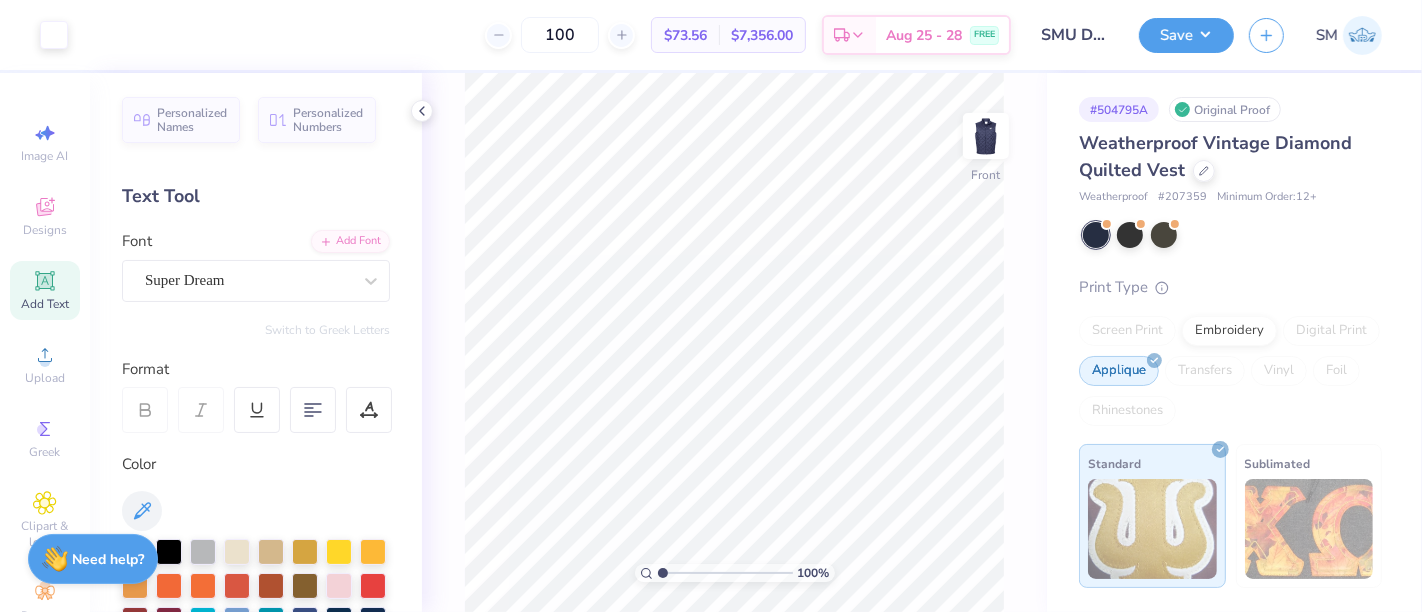 click on "Add Text" at bounding box center (45, 304) 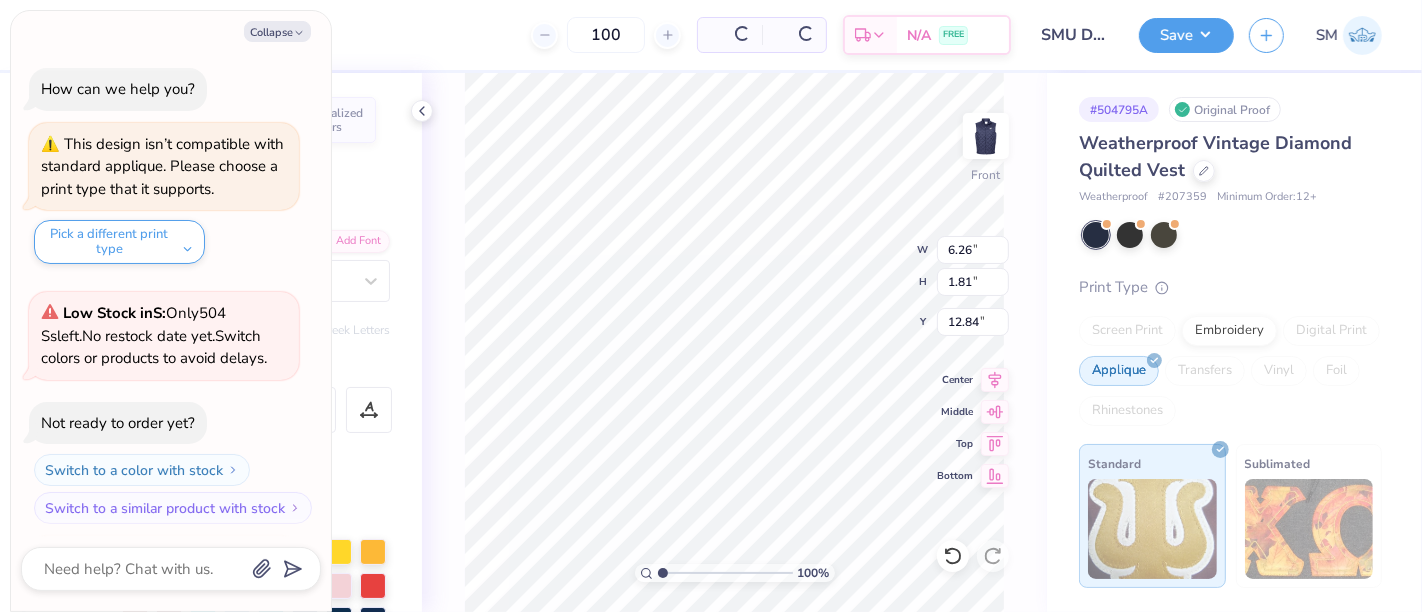 scroll, scrollTop: 1530, scrollLeft: 0, axis: vertical 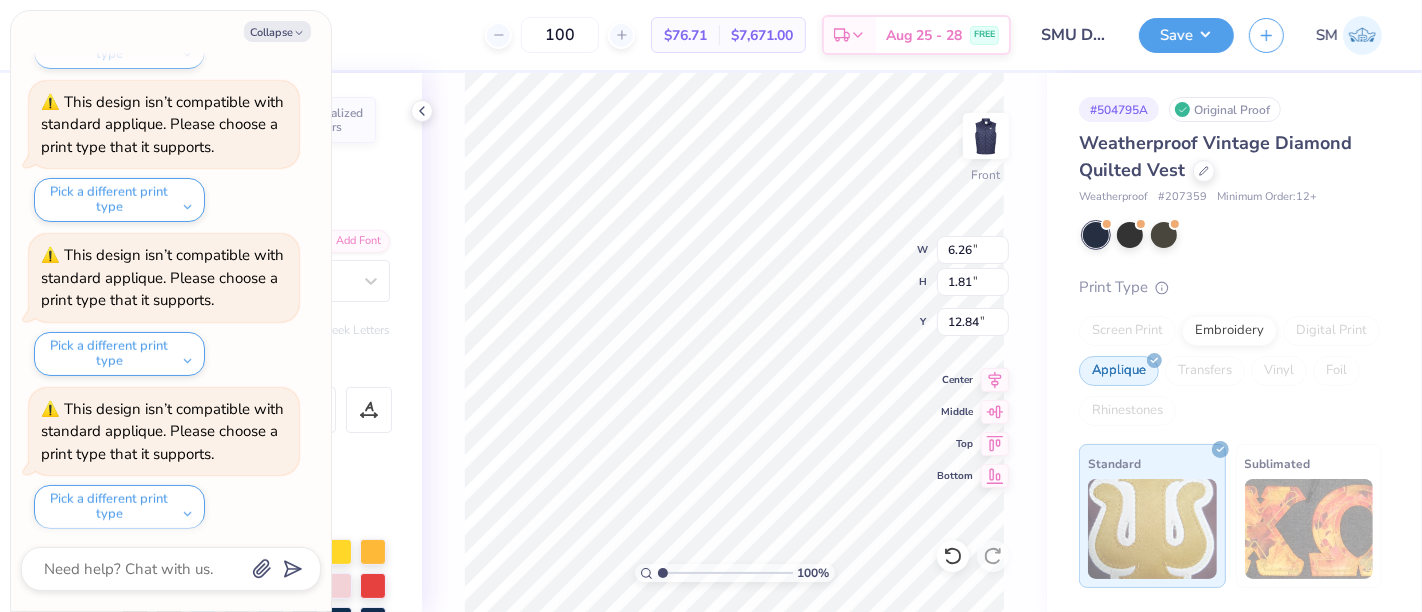 type on "x" 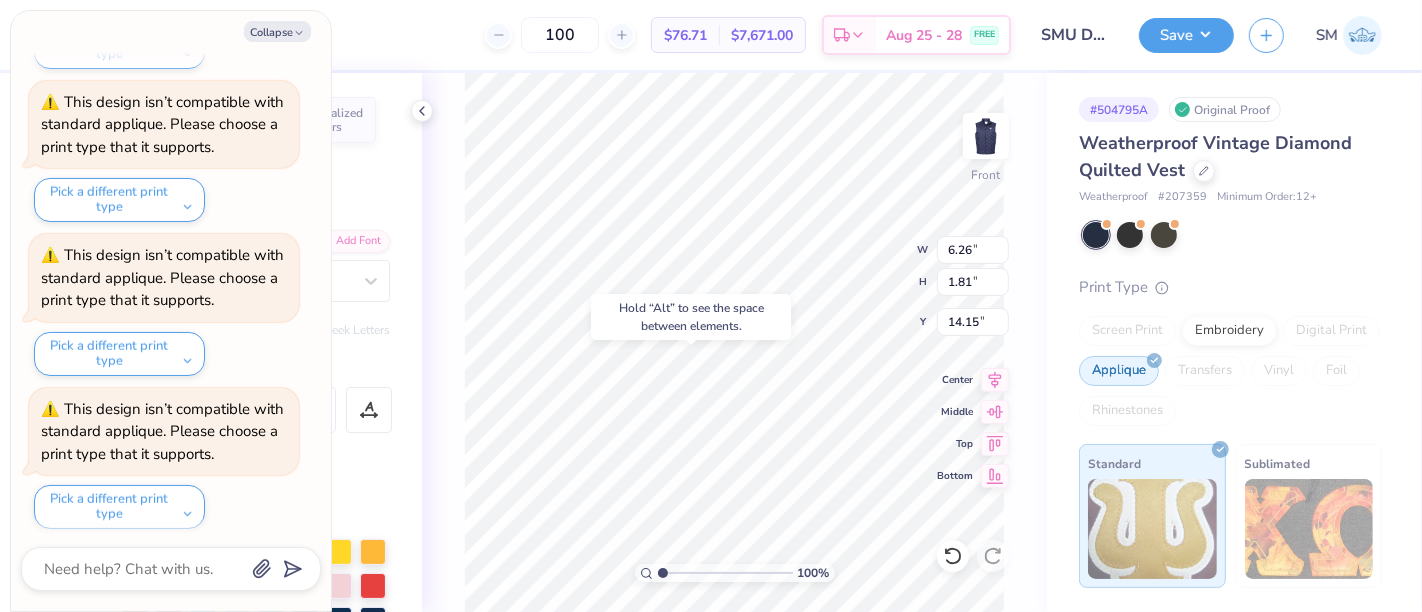 scroll, scrollTop: 1683, scrollLeft: 0, axis: vertical 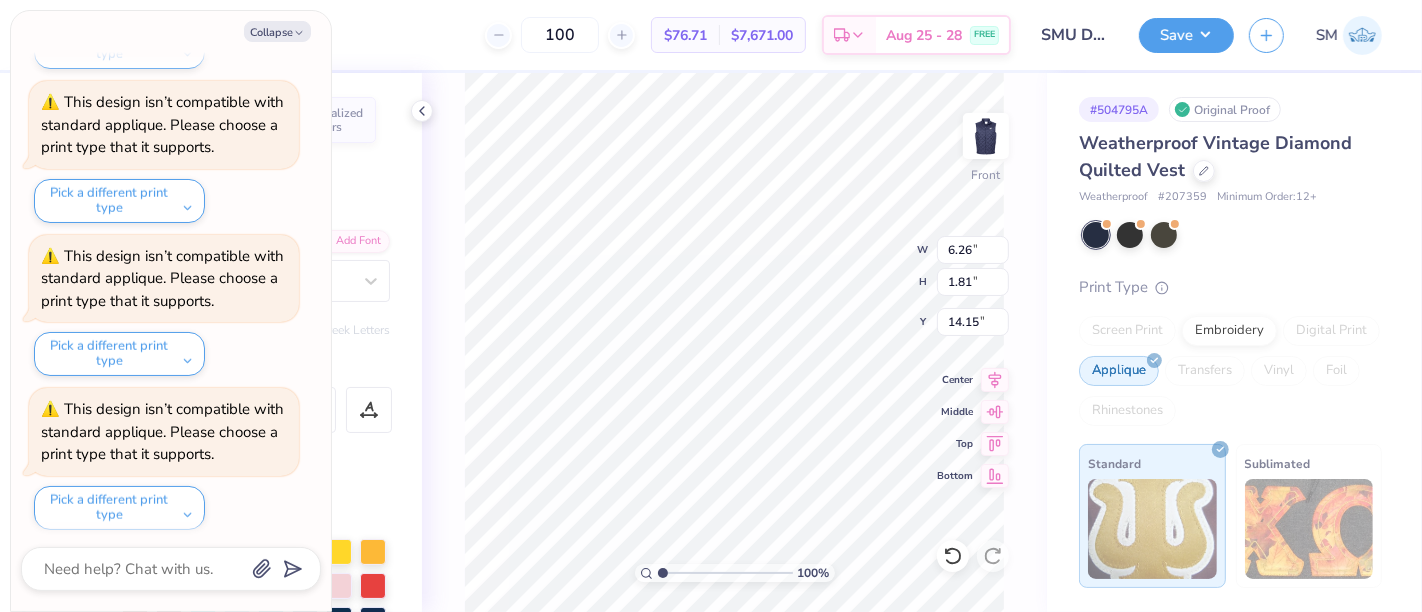 type on "x" 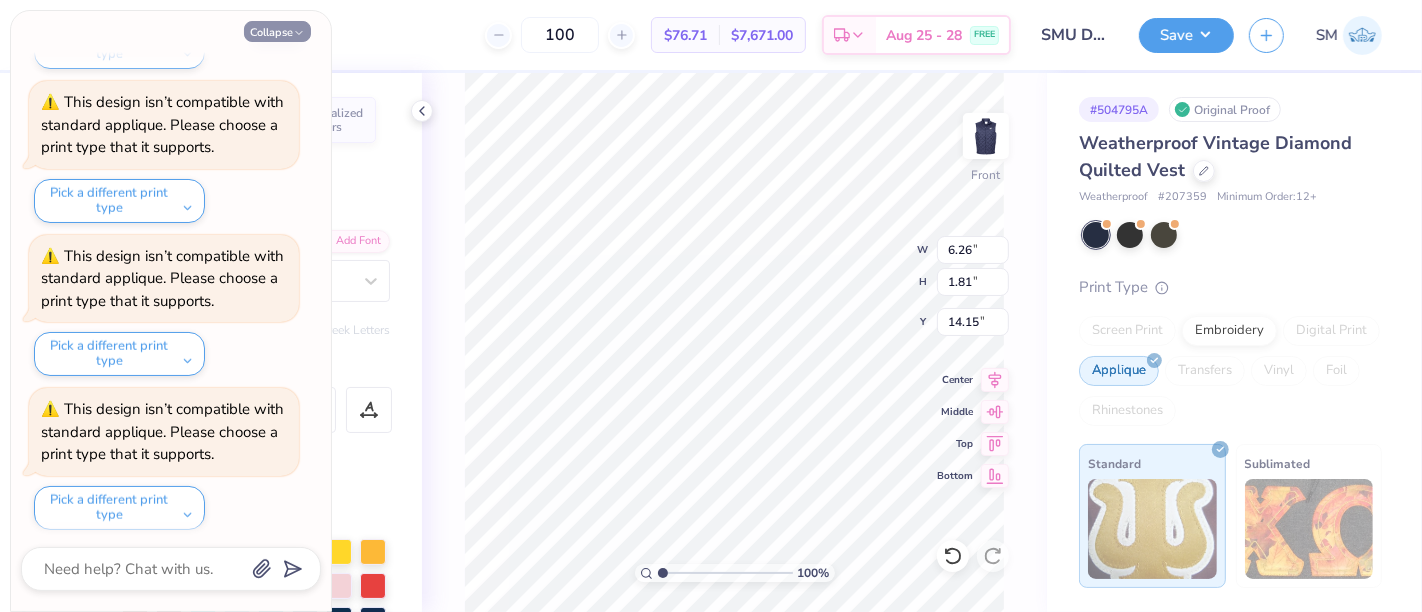 click 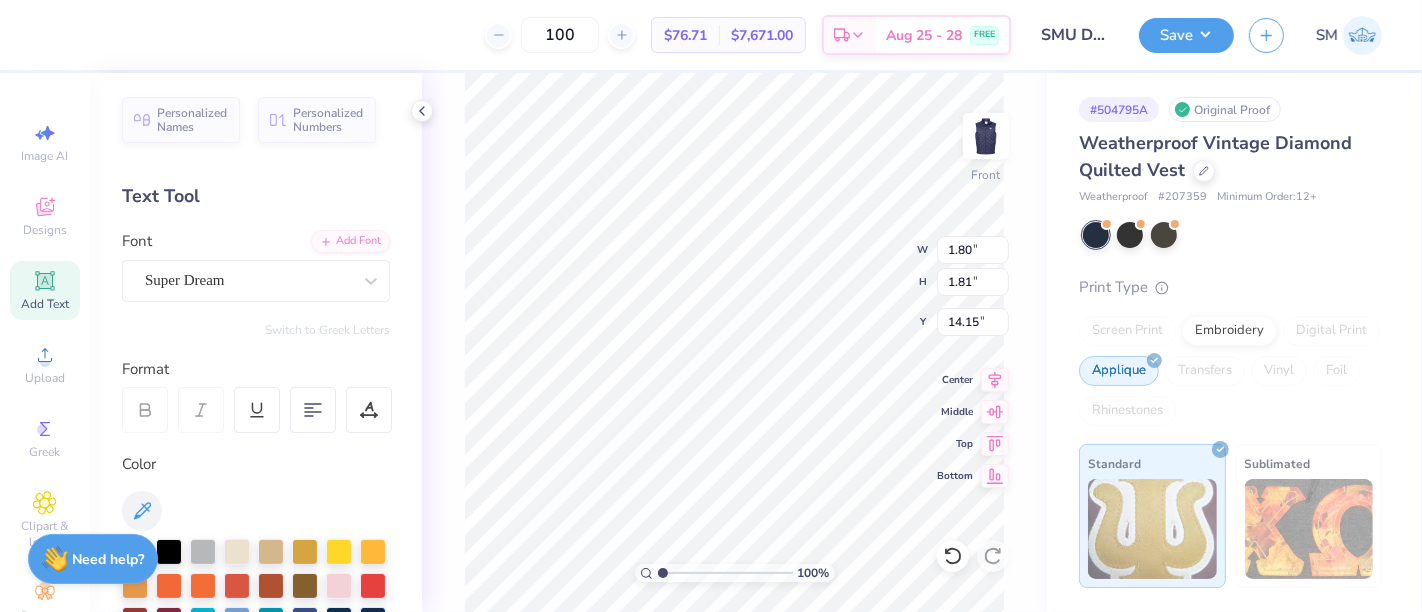 scroll, scrollTop: 1836, scrollLeft: 0, axis: vertical 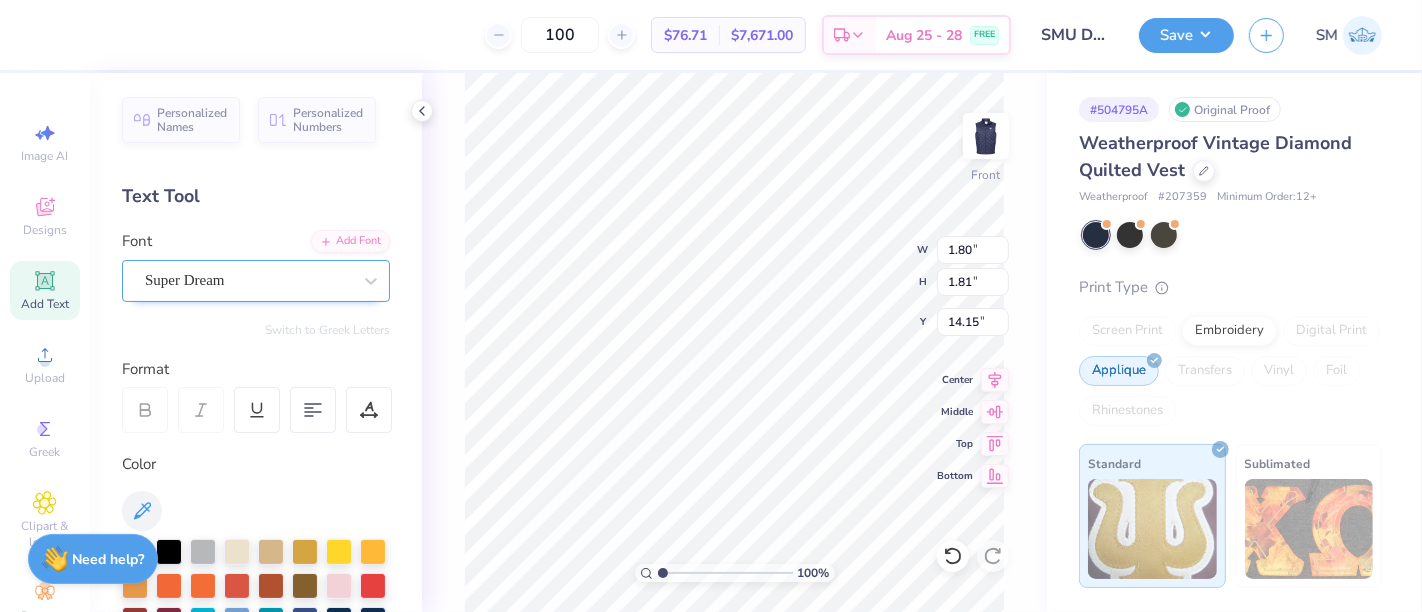 click on "Super Dream" at bounding box center (248, 280) 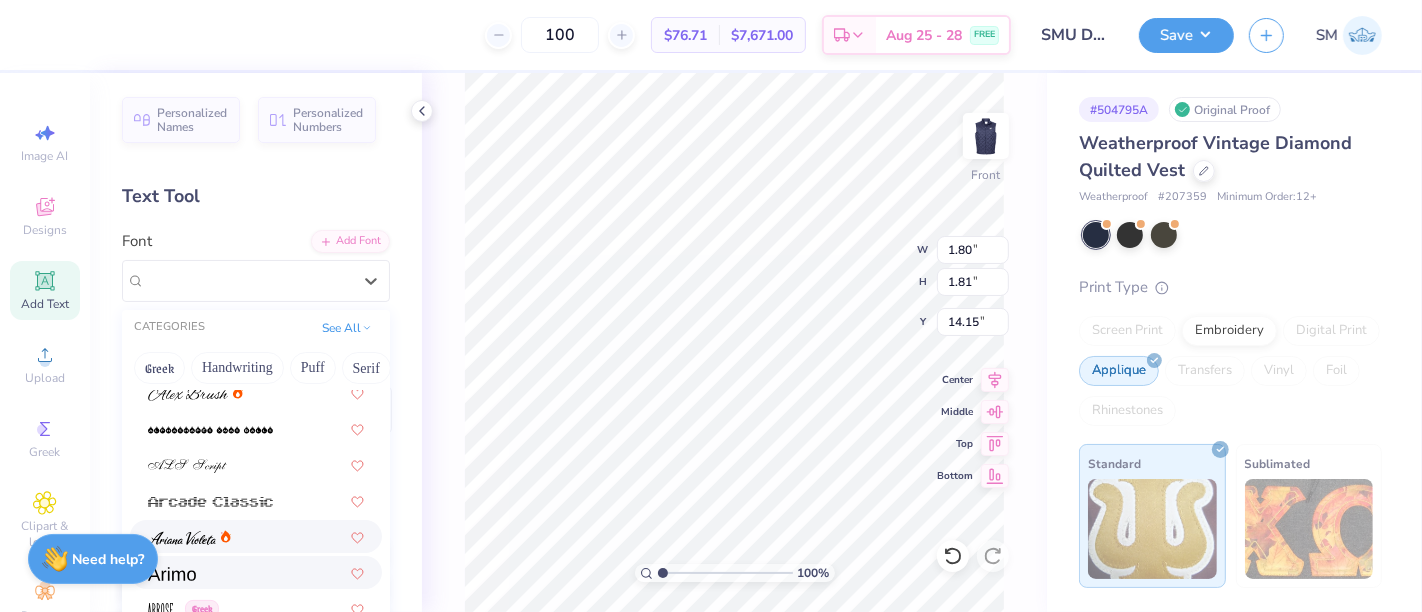 scroll, scrollTop: 555, scrollLeft: 0, axis: vertical 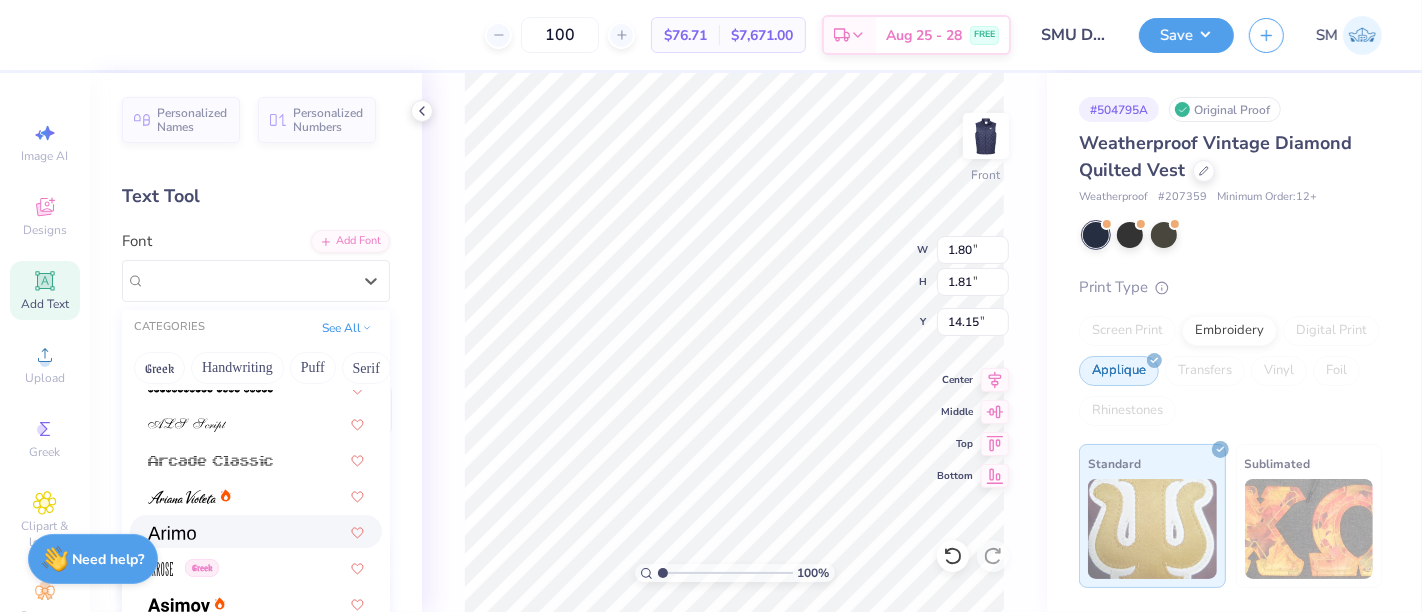 click at bounding box center [256, 531] 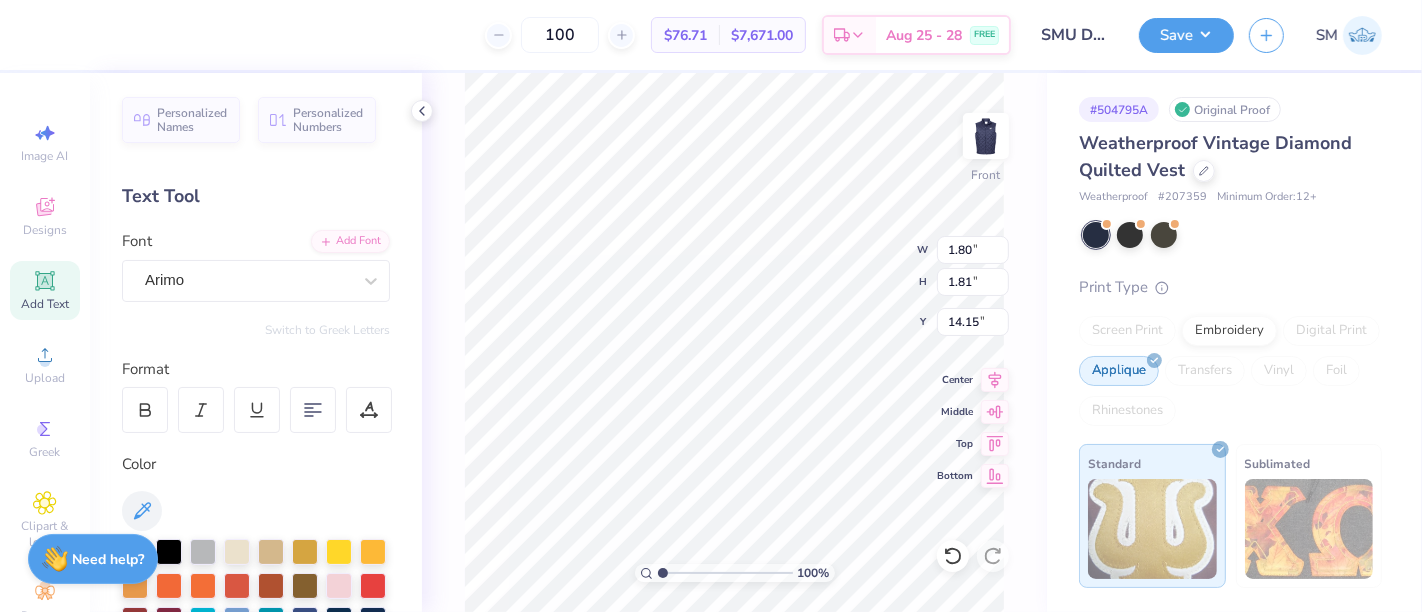 type on "1.83" 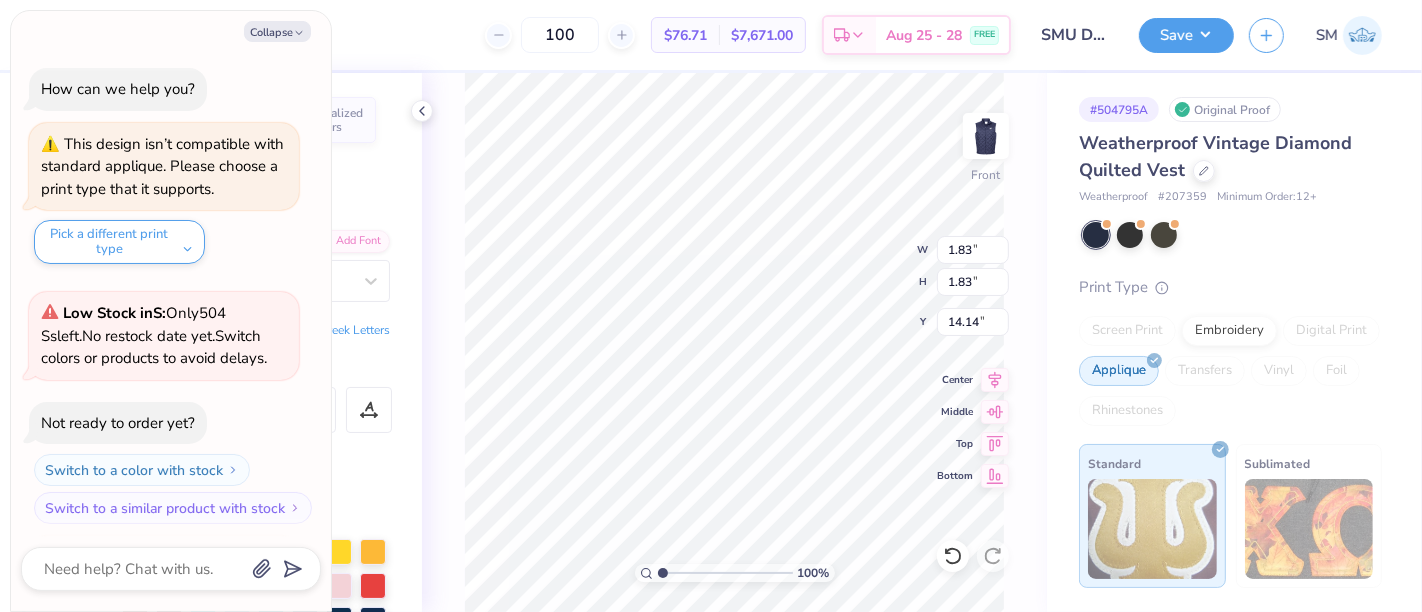 scroll, scrollTop: 1989, scrollLeft: 0, axis: vertical 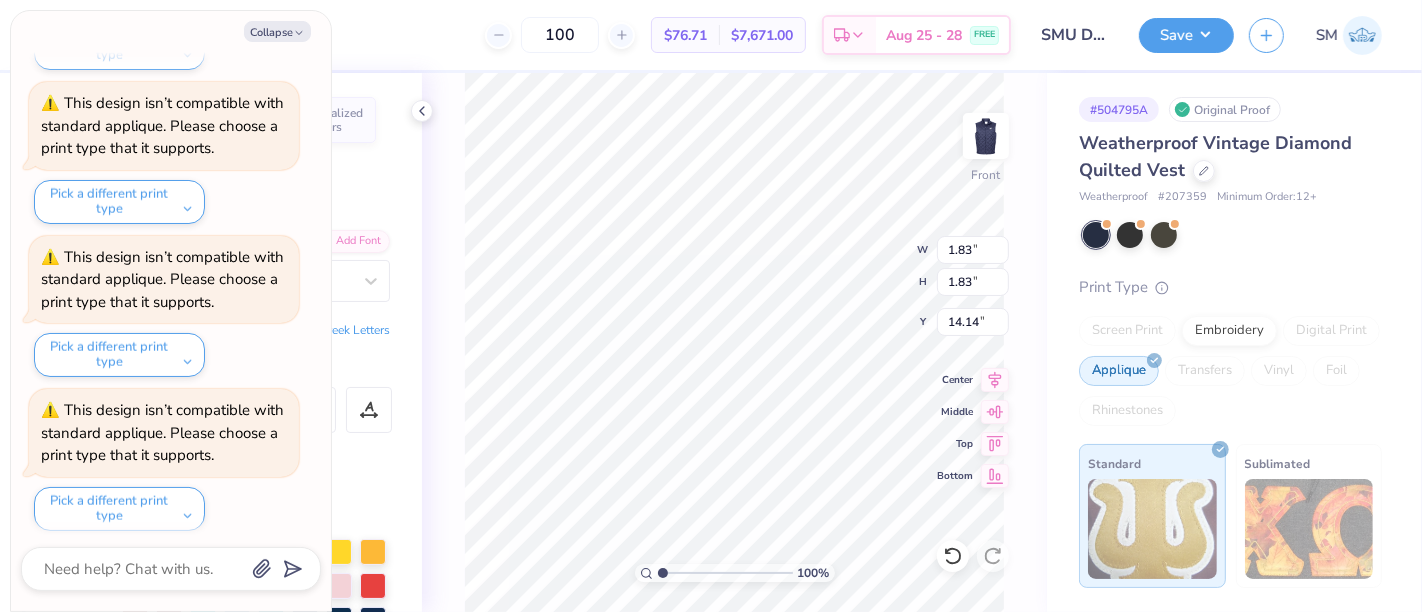type on "x" 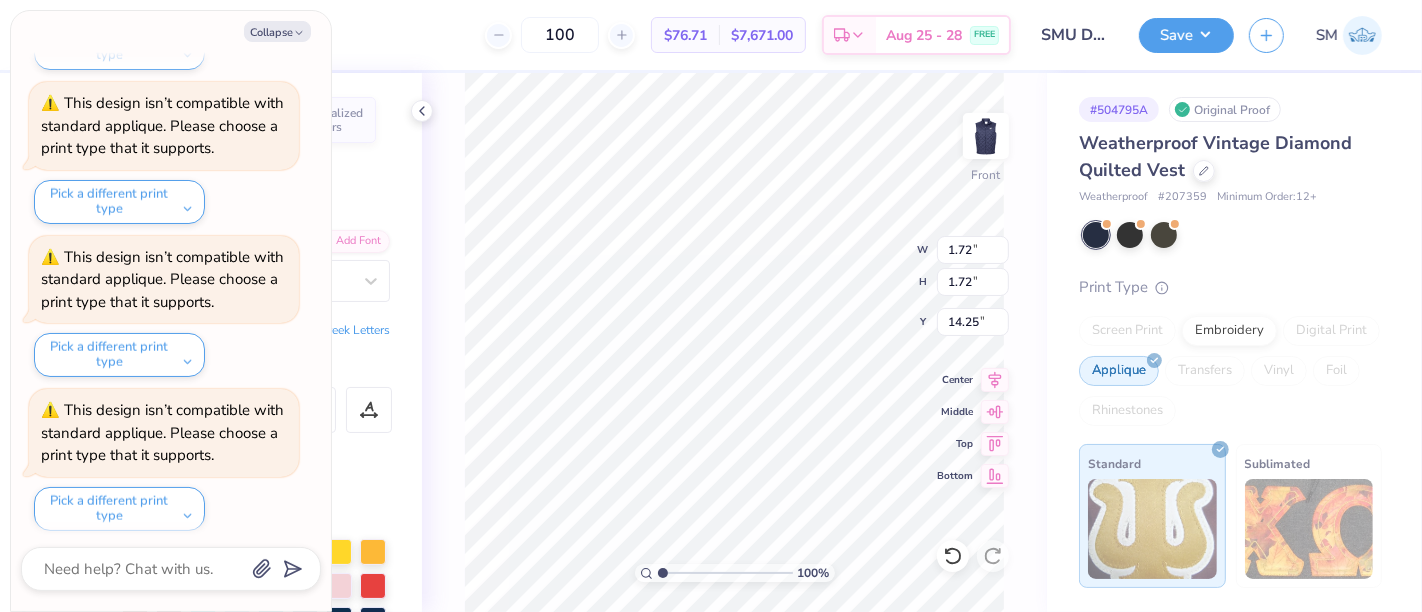 scroll, scrollTop: 2142, scrollLeft: 0, axis: vertical 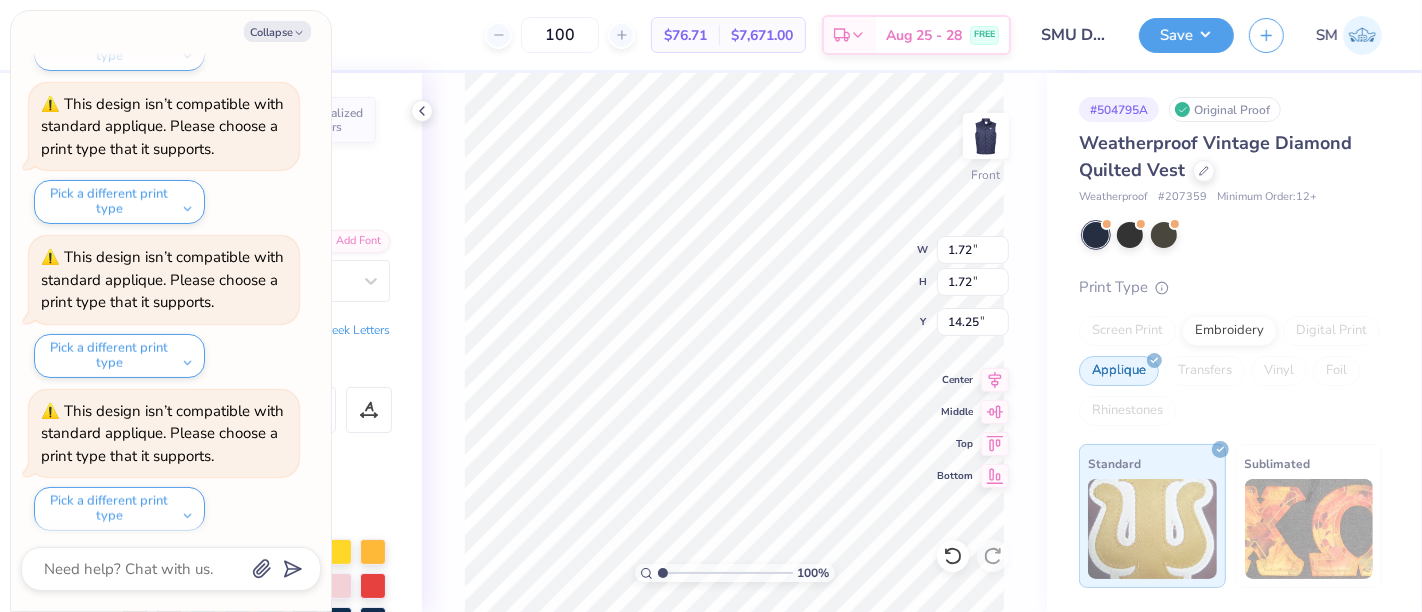 type on "x" 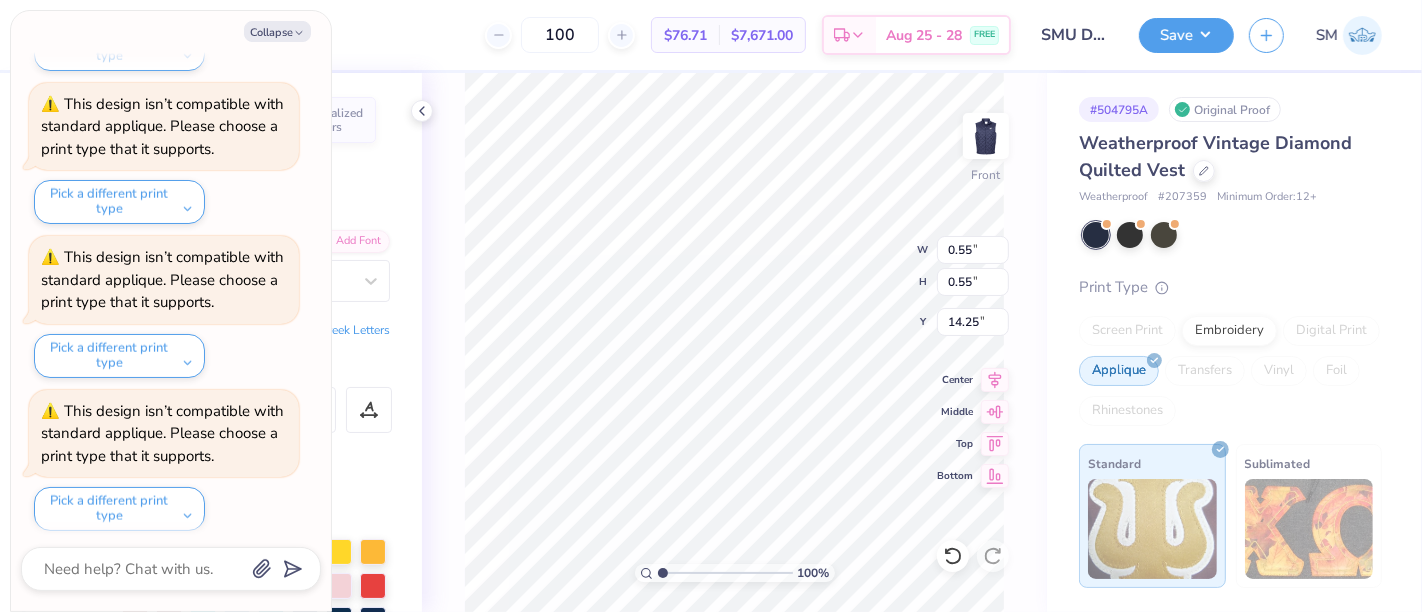 scroll, scrollTop: 2295, scrollLeft: 0, axis: vertical 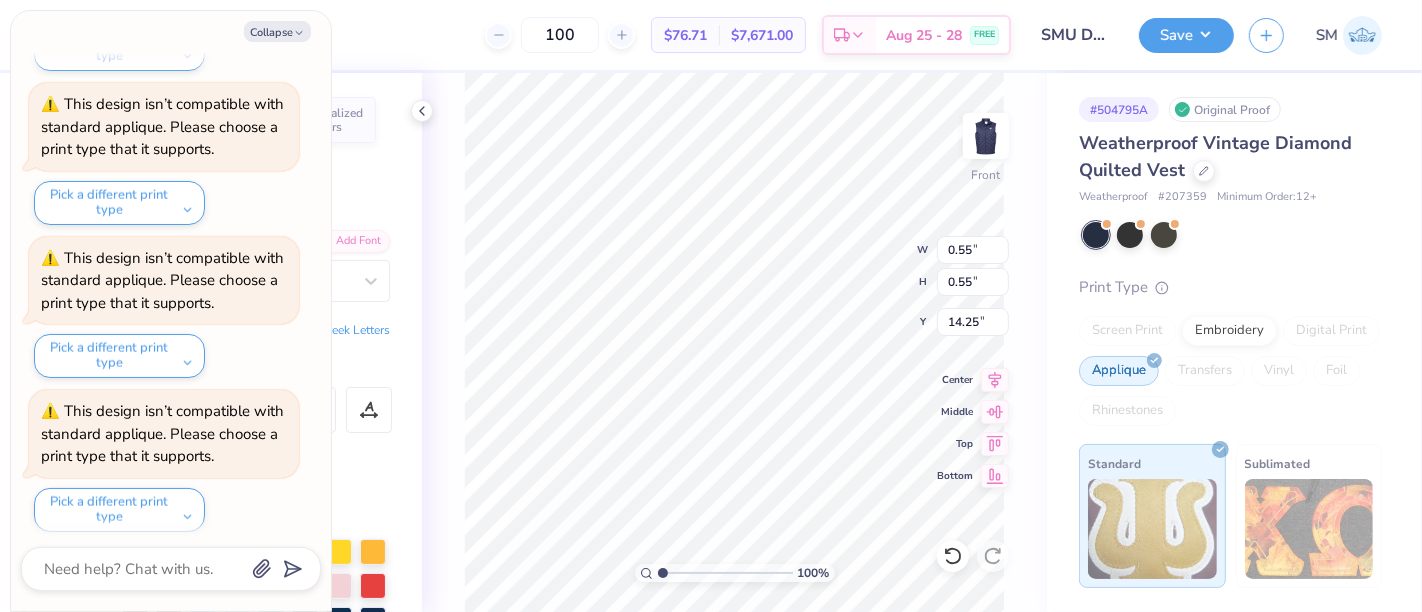 type on "x" 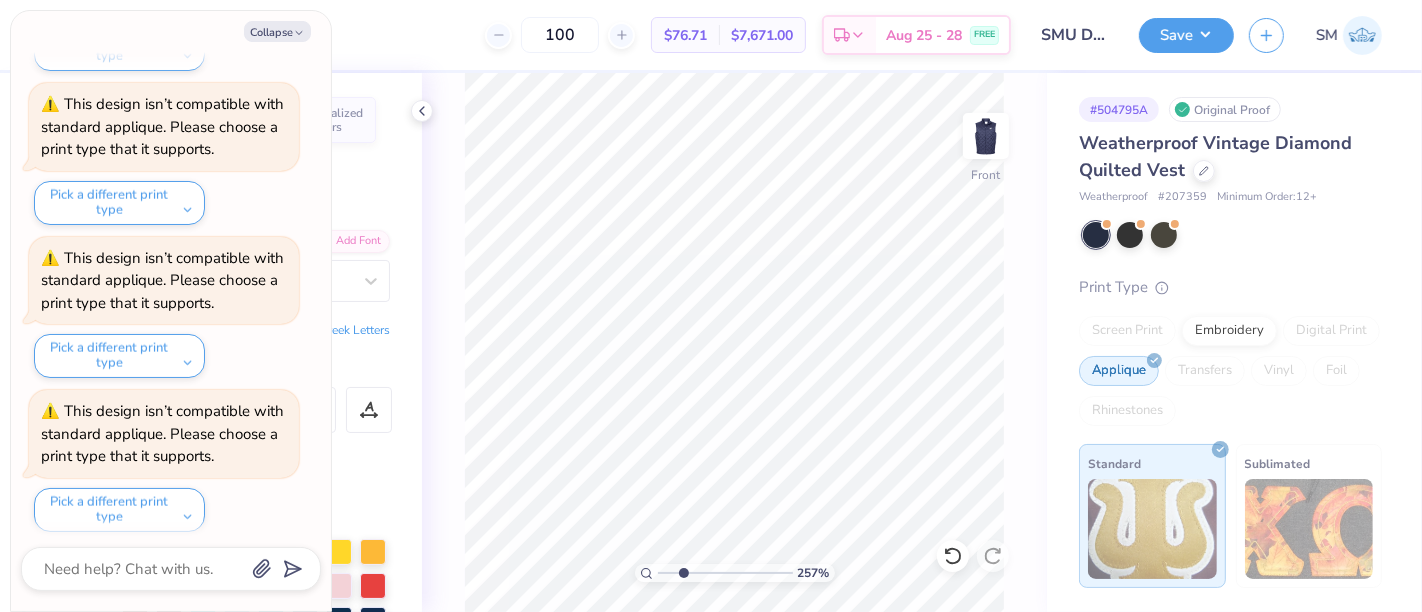 drag, startPoint x: 665, startPoint y: 573, endPoint x: 683, endPoint y: 573, distance: 18 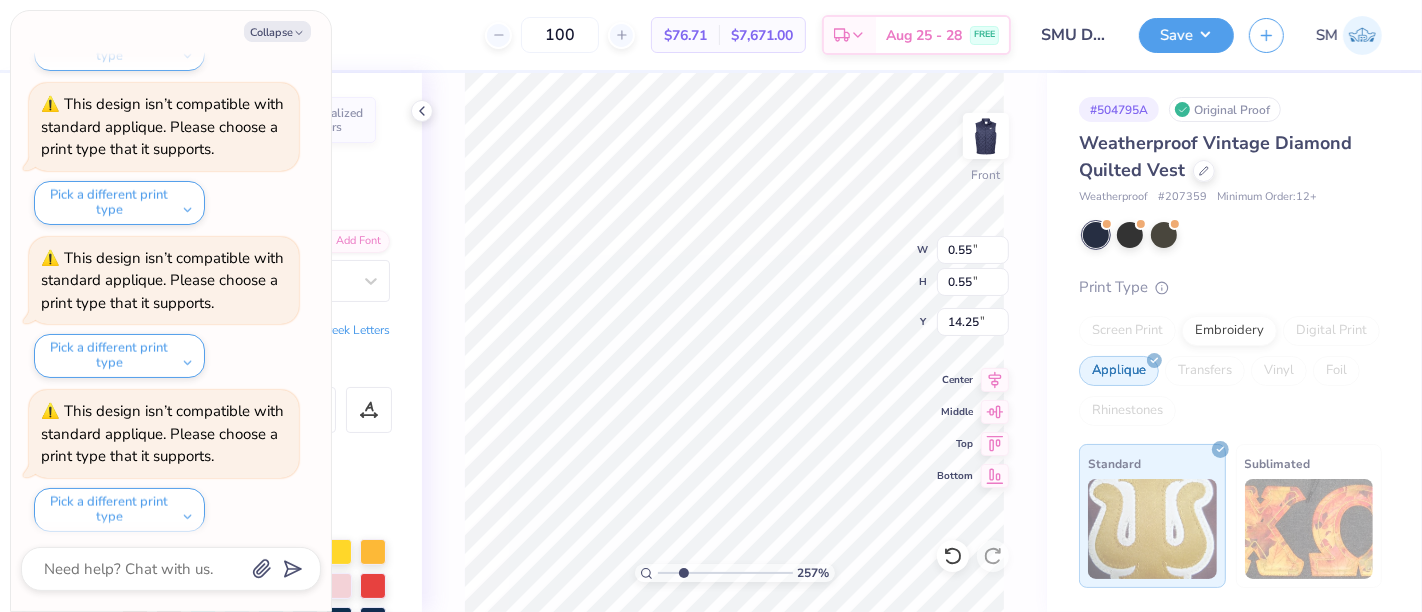 type on "x" 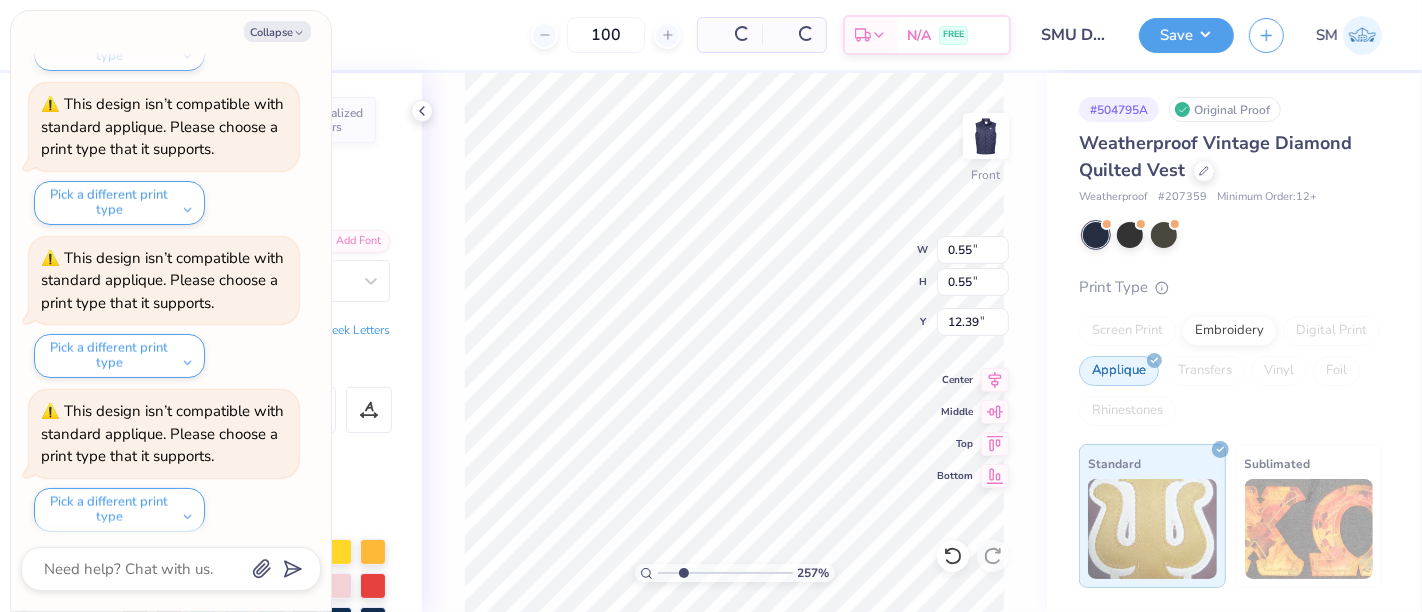 scroll, scrollTop: 2448, scrollLeft: 0, axis: vertical 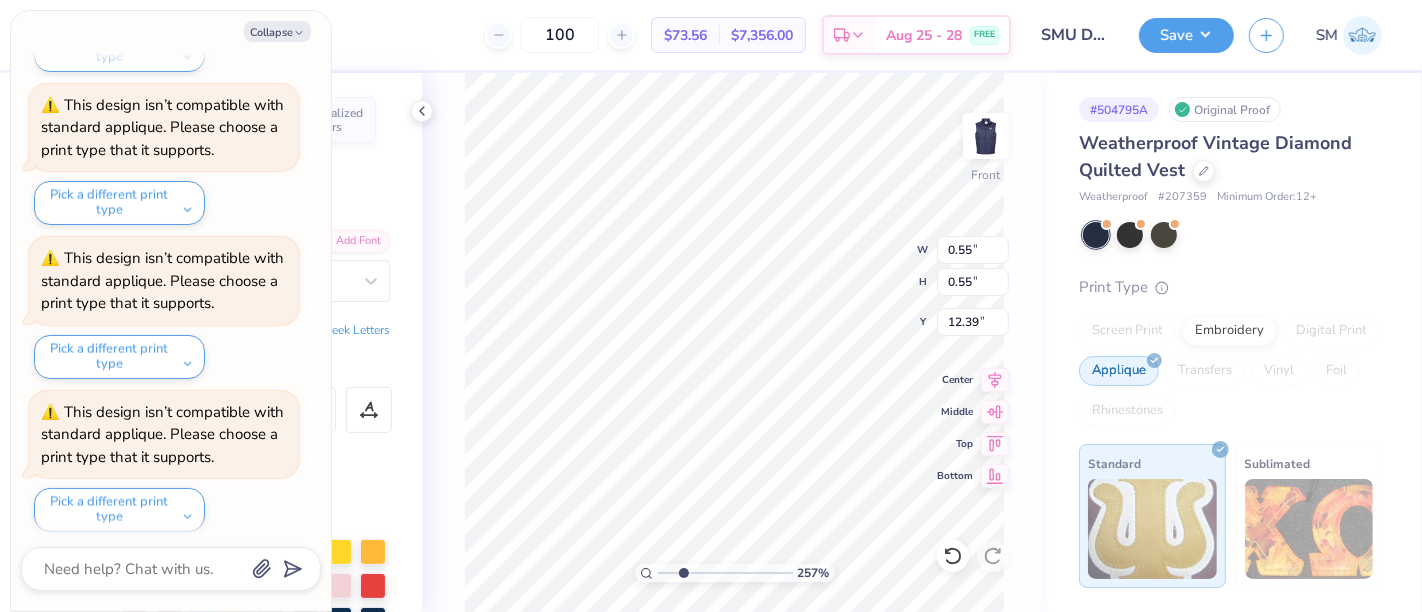 type on "x" 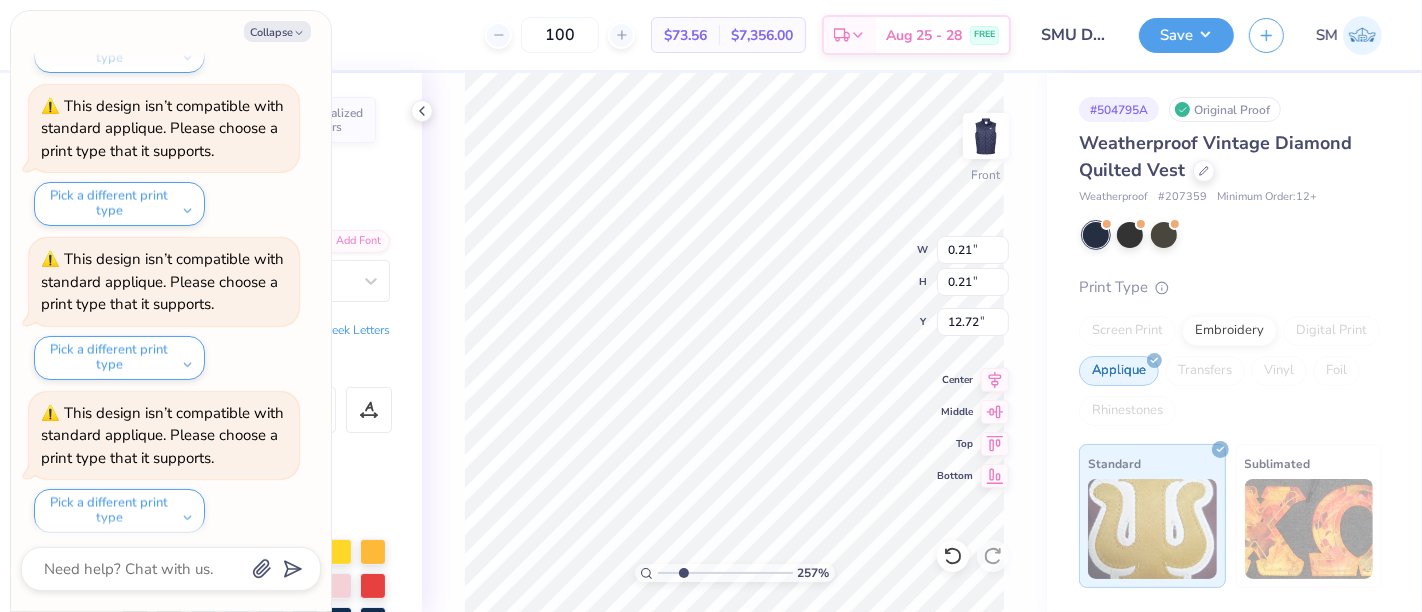 scroll, scrollTop: 2906, scrollLeft: 0, axis: vertical 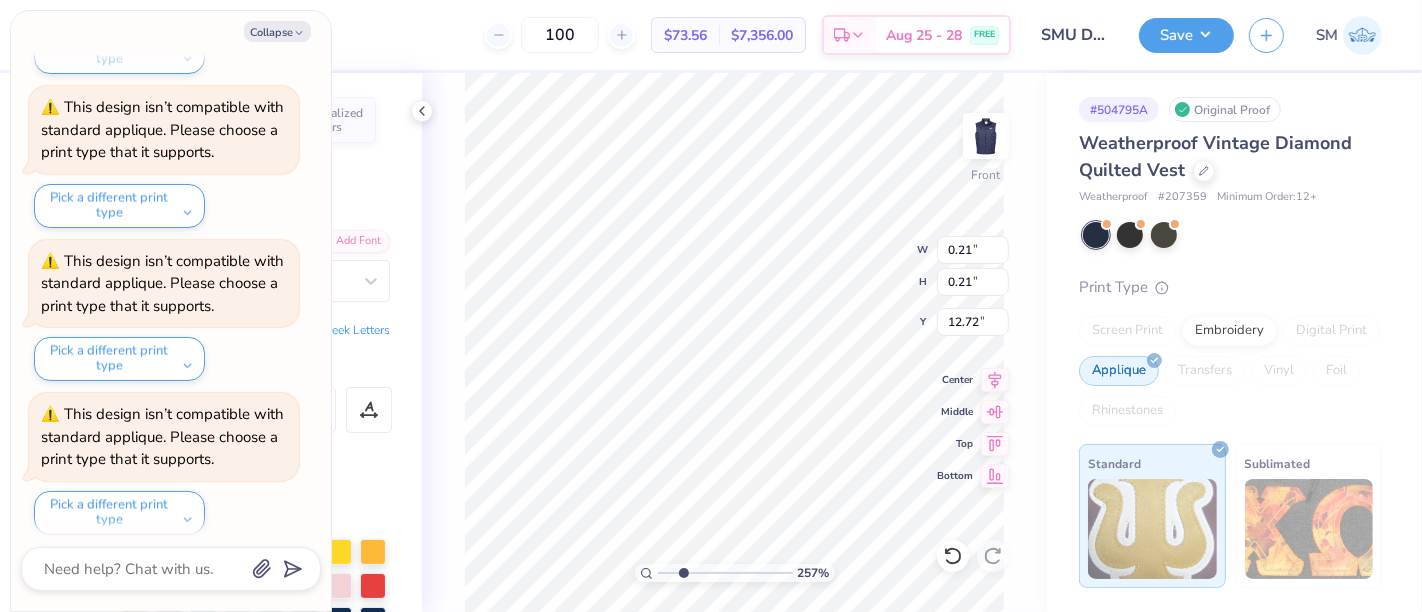 type on "x" 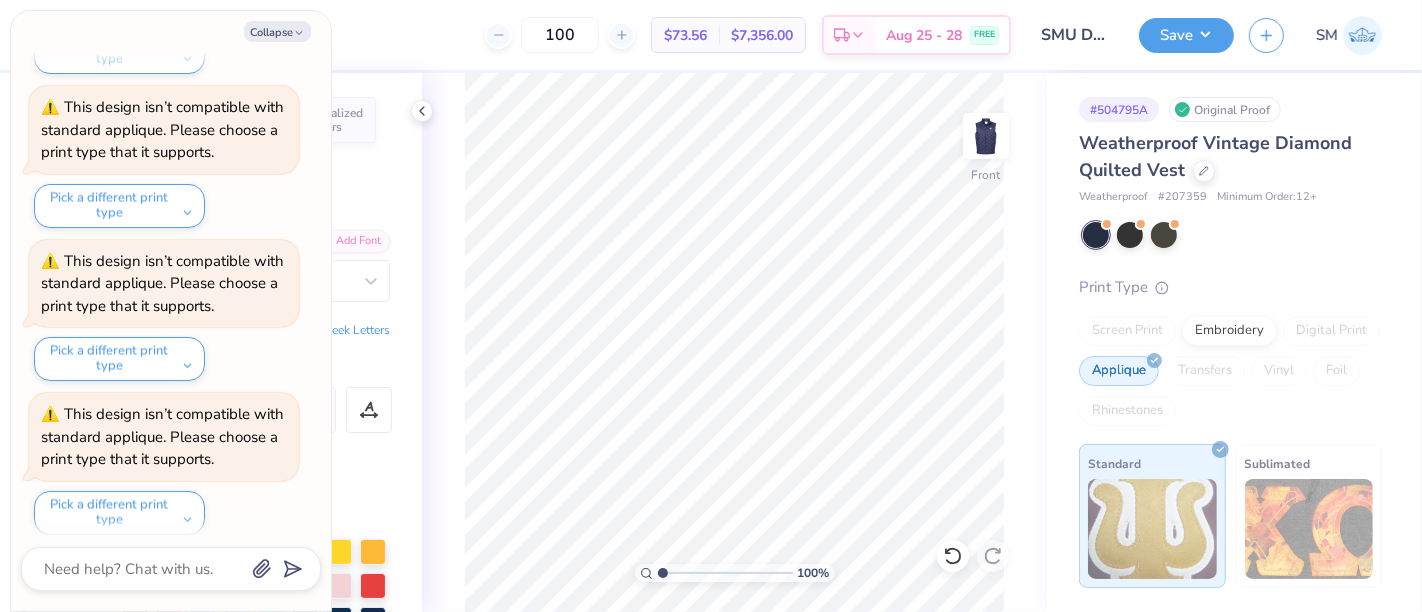 drag, startPoint x: 691, startPoint y: 571, endPoint x: 651, endPoint y: 556, distance: 42.72002 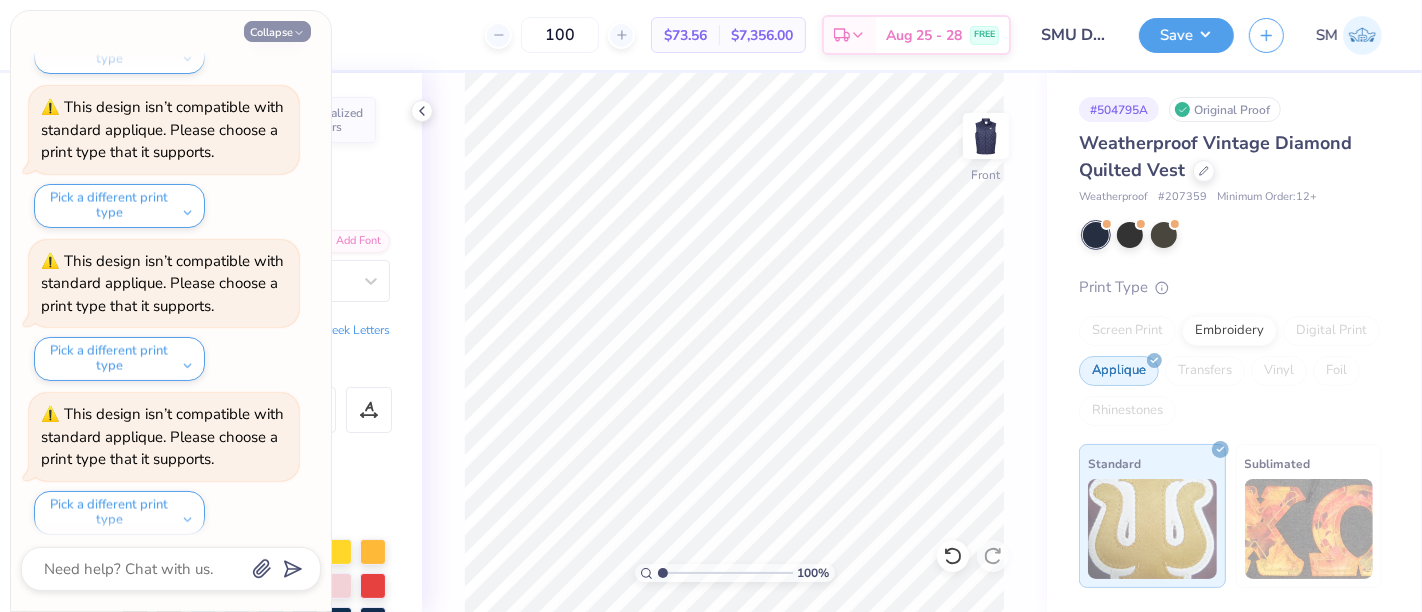 click 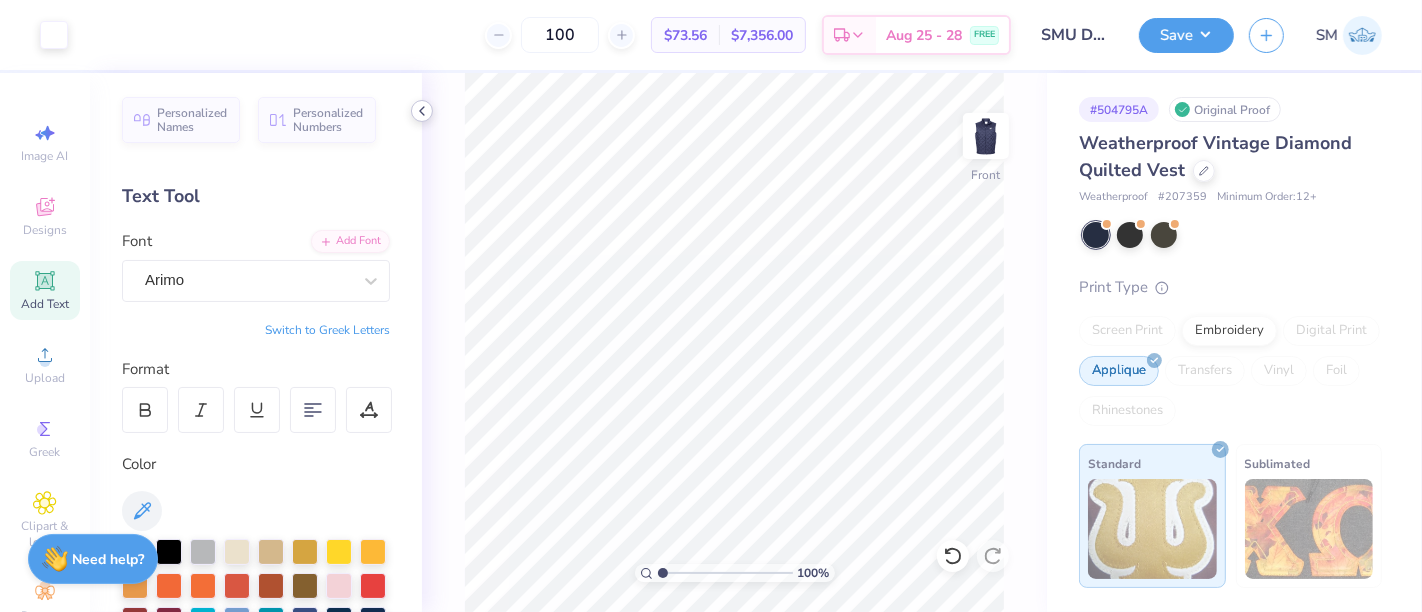 click 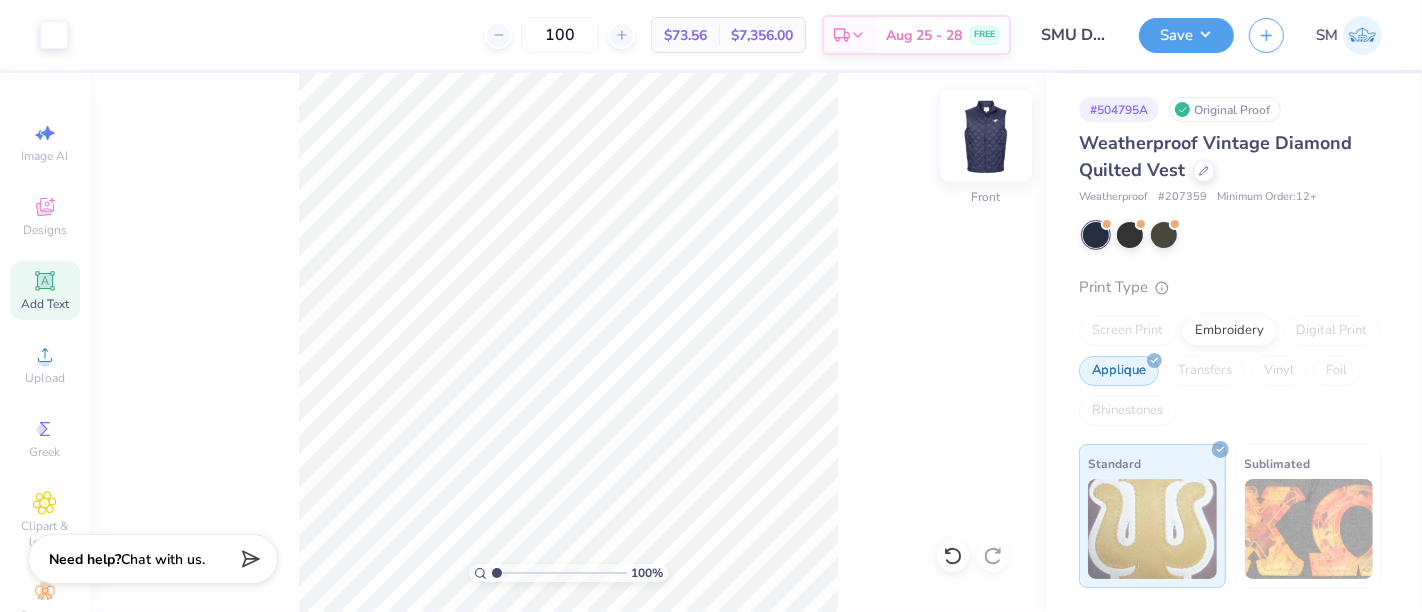 click at bounding box center (986, 136) 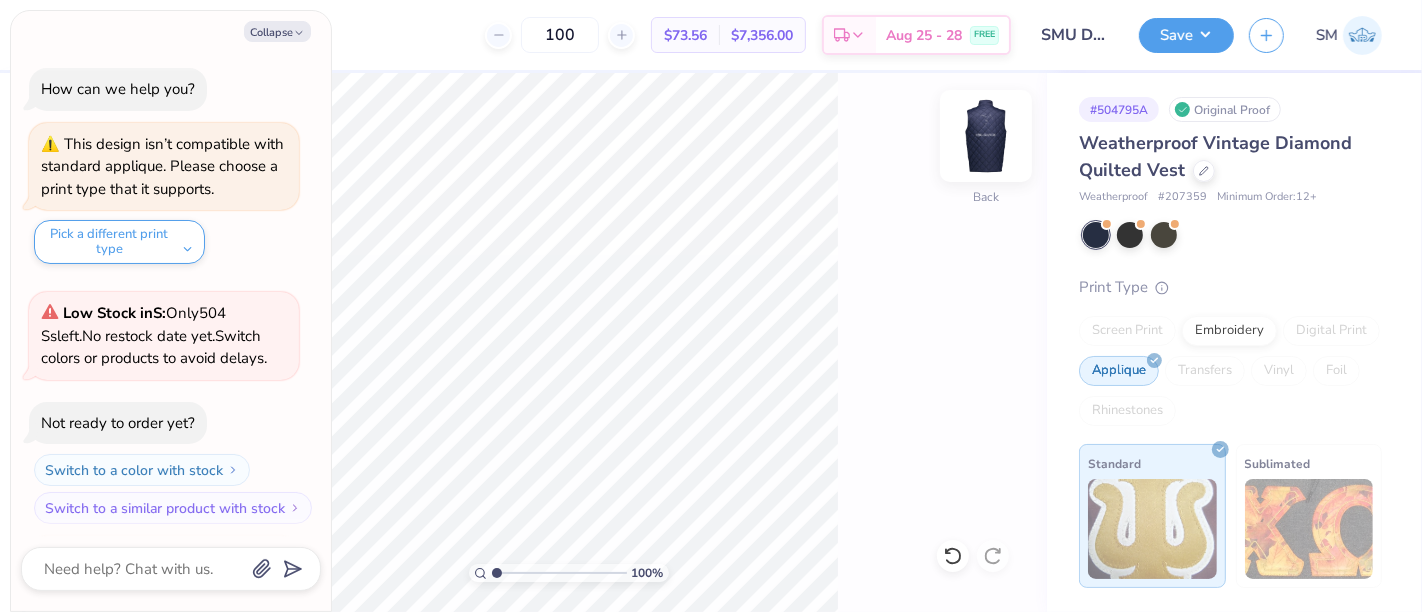 scroll, scrollTop: 3365, scrollLeft: 0, axis: vertical 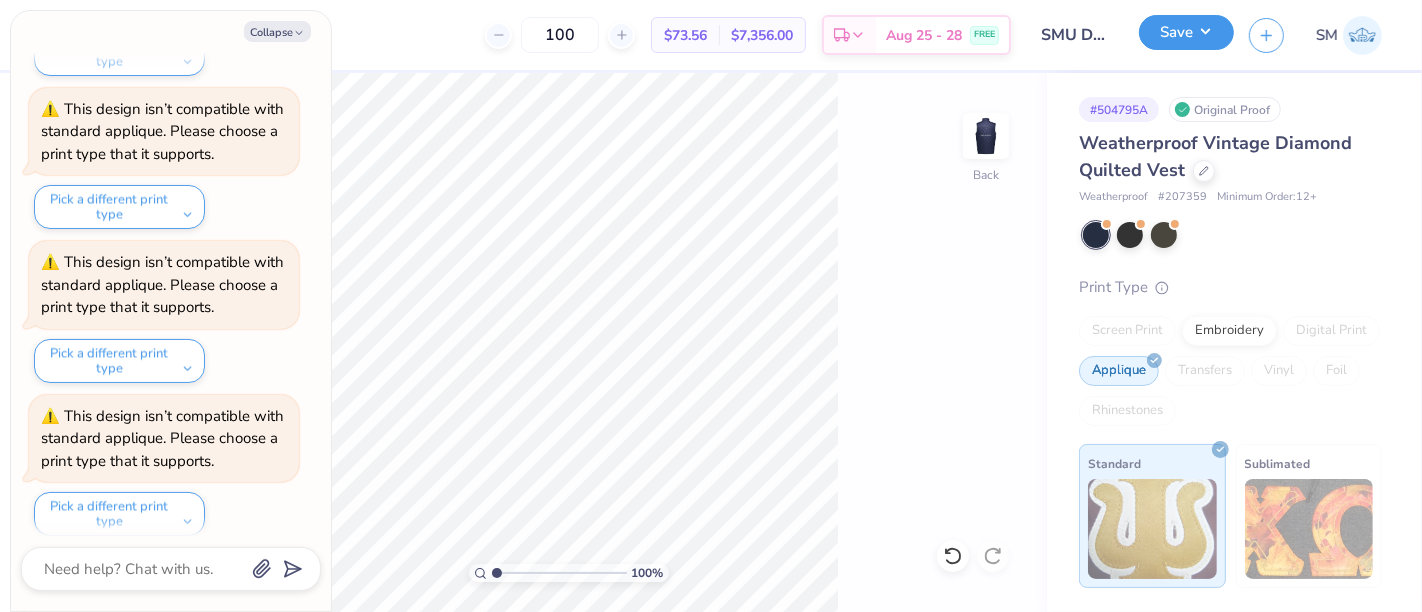 click on "Save" at bounding box center (1186, 32) 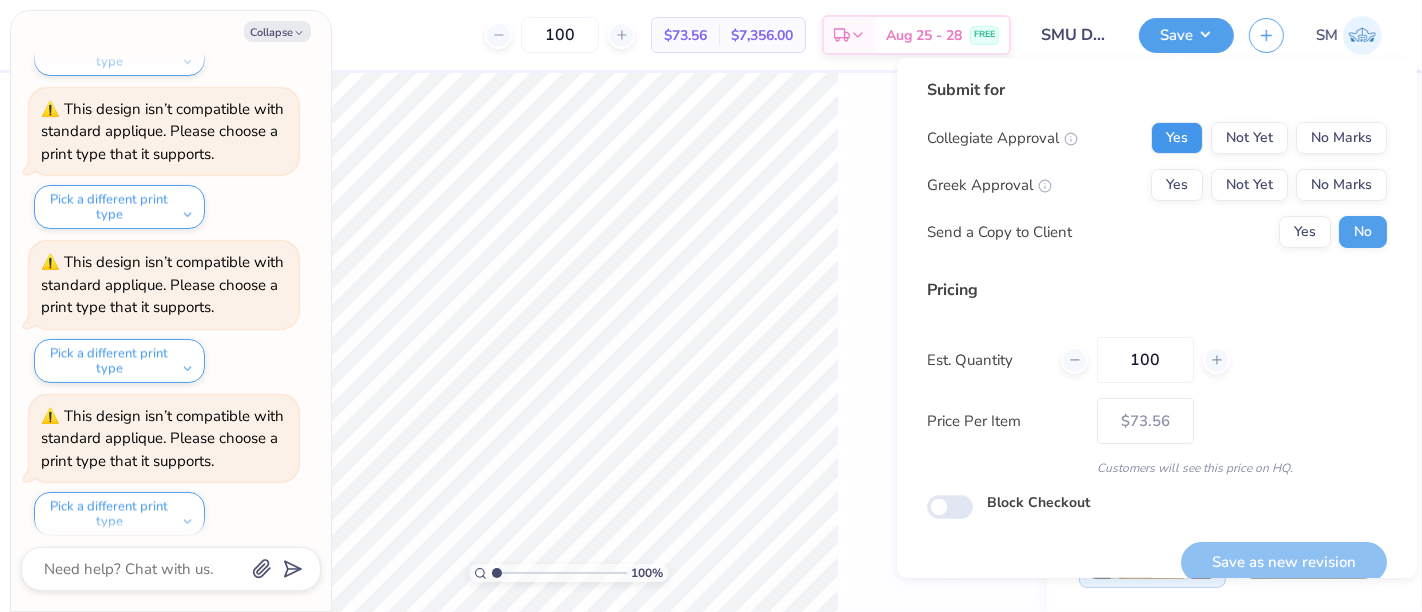 click on "Yes" at bounding box center (1177, 138) 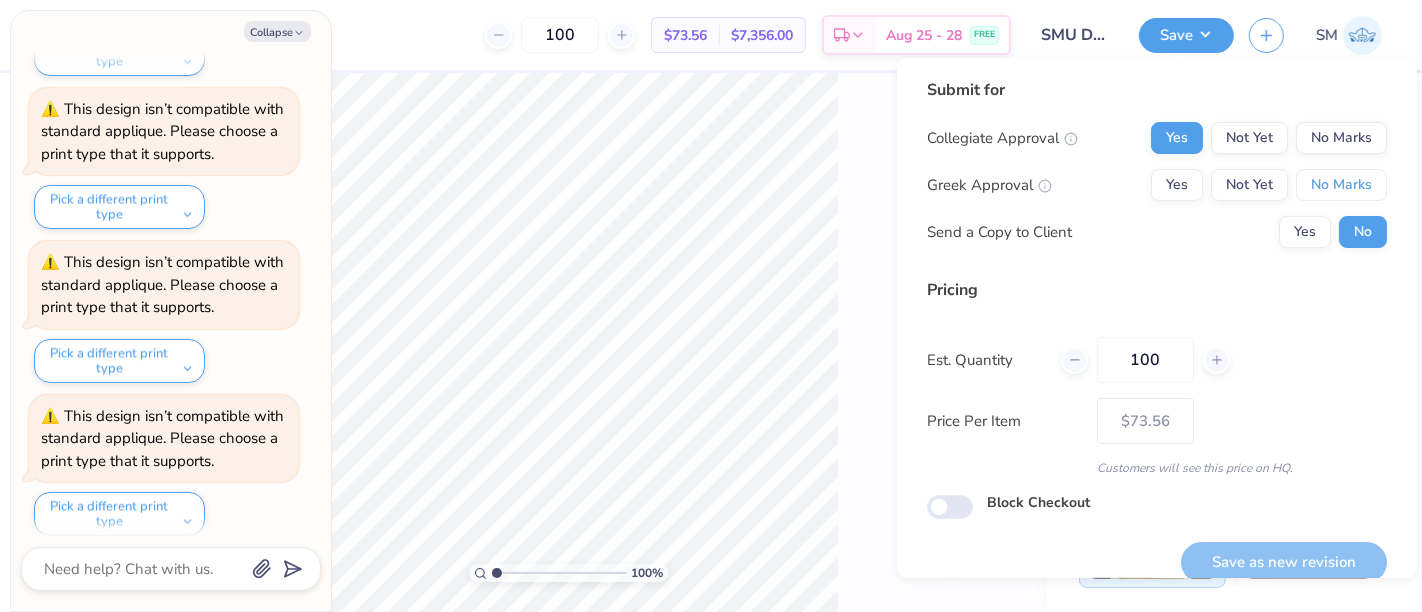 click on "No Marks" at bounding box center [1341, 185] 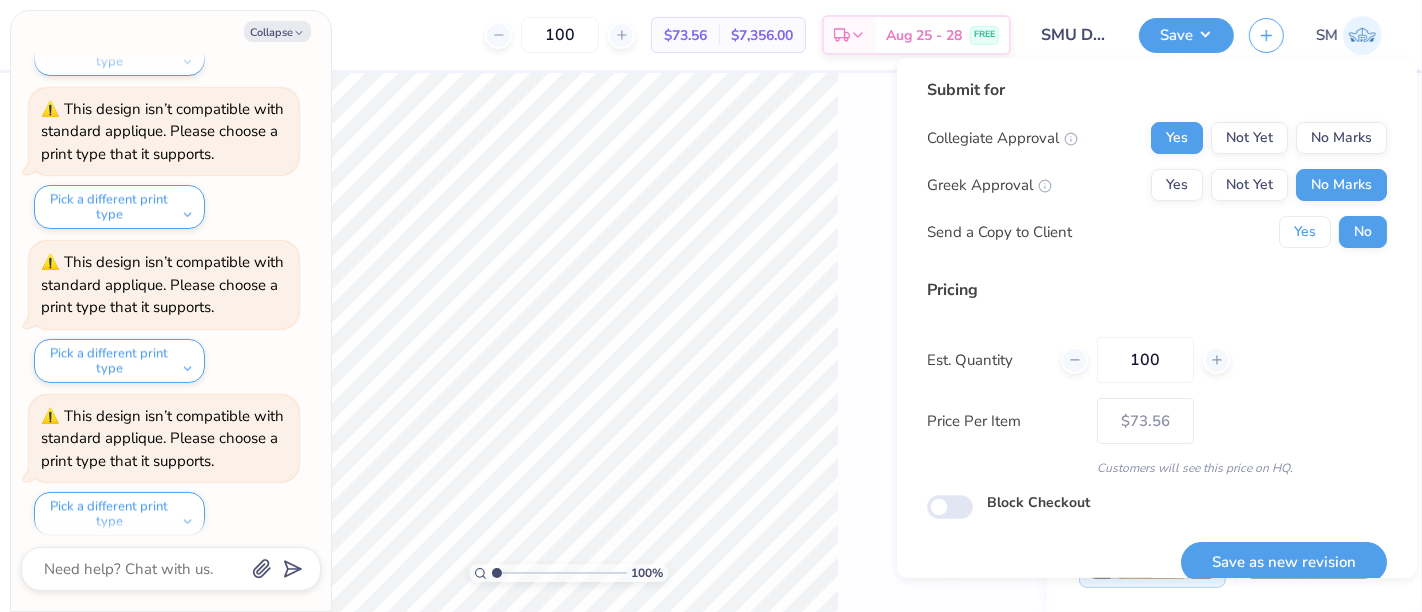 drag, startPoint x: 1289, startPoint y: 237, endPoint x: 1288, endPoint y: 368, distance: 131.00381 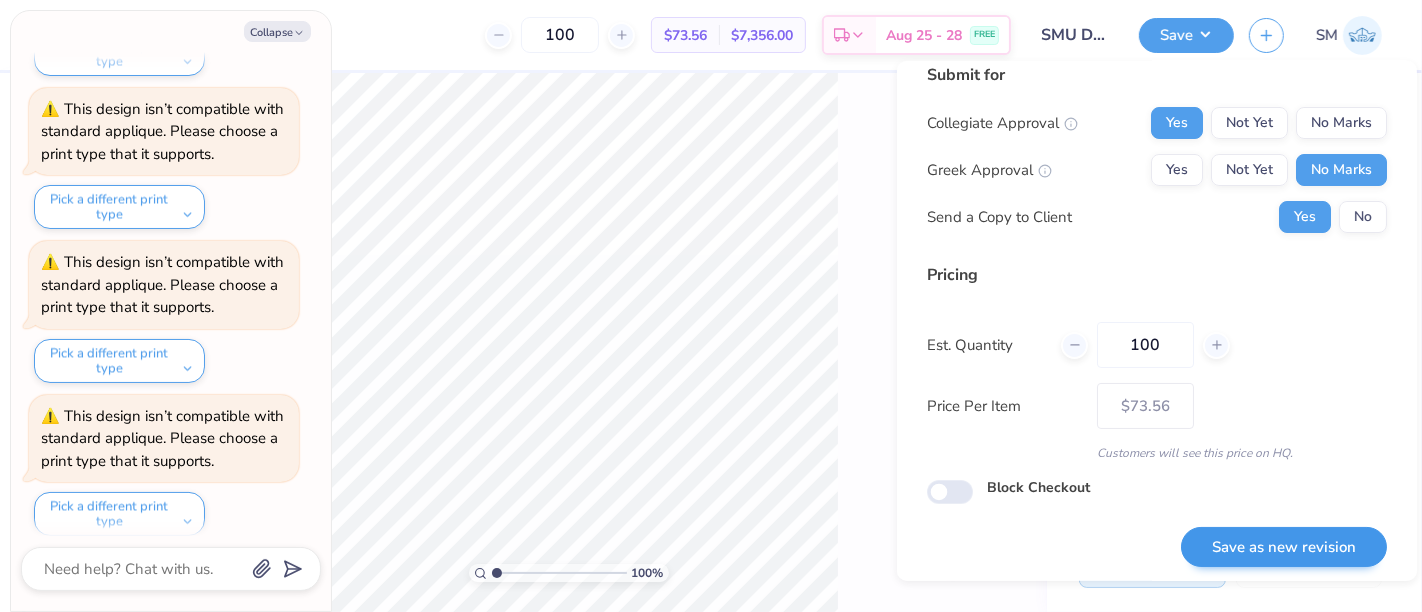 scroll, scrollTop: 22, scrollLeft: 0, axis: vertical 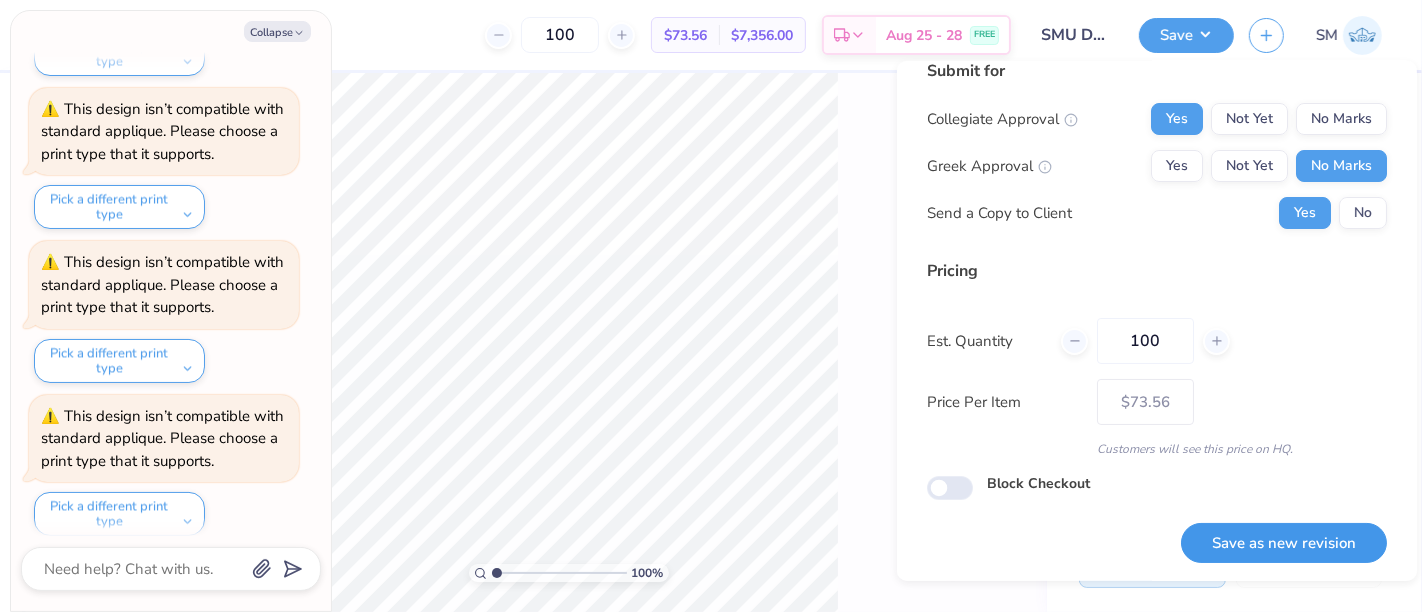 click on "Save as new revision" at bounding box center (1284, 543) 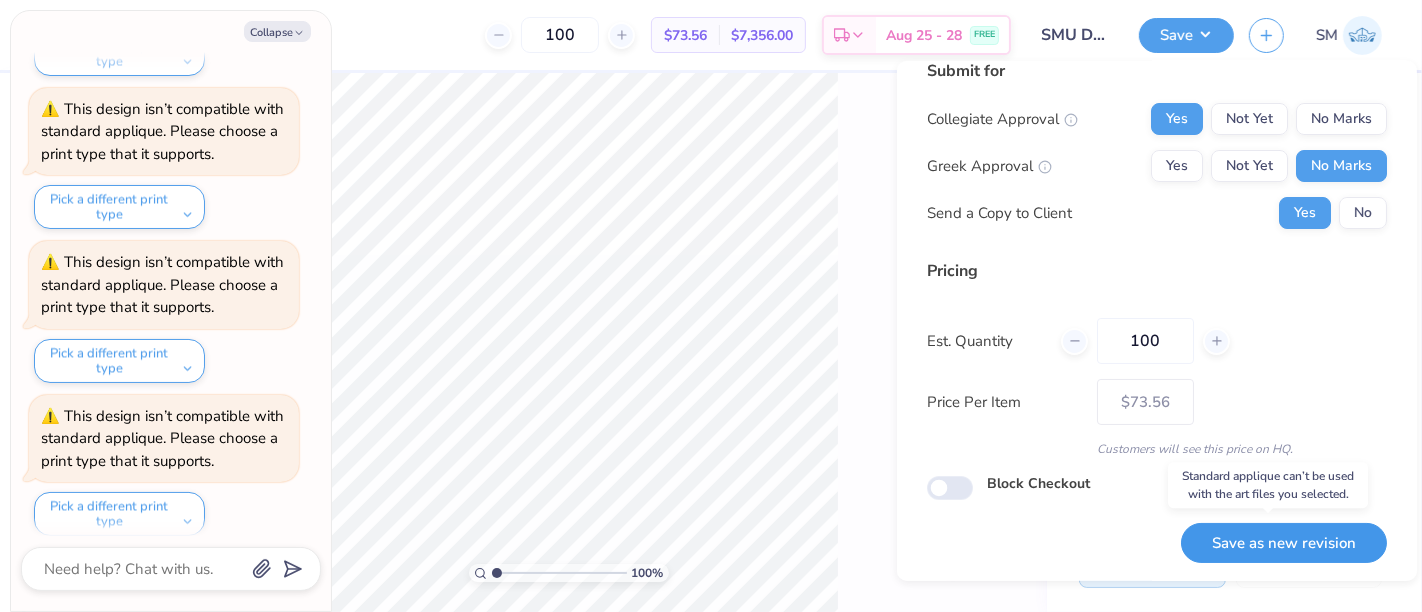 scroll, scrollTop: 3465, scrollLeft: 0, axis: vertical 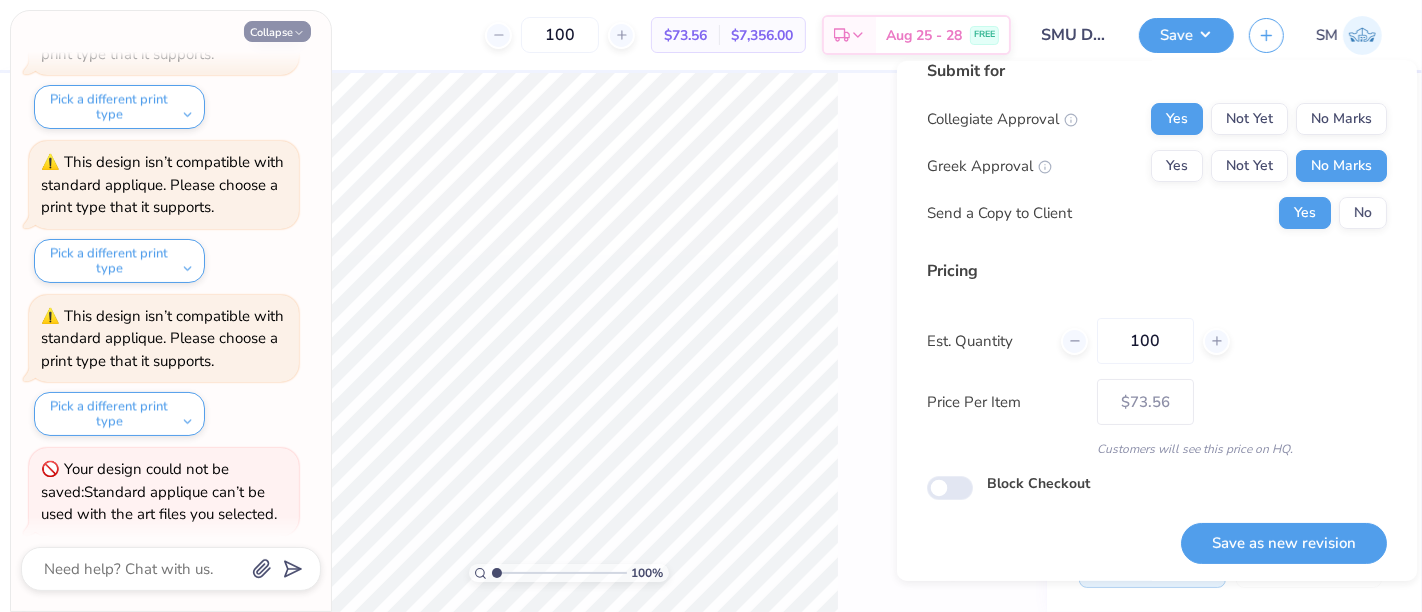 click on "Collapse" at bounding box center [277, 31] 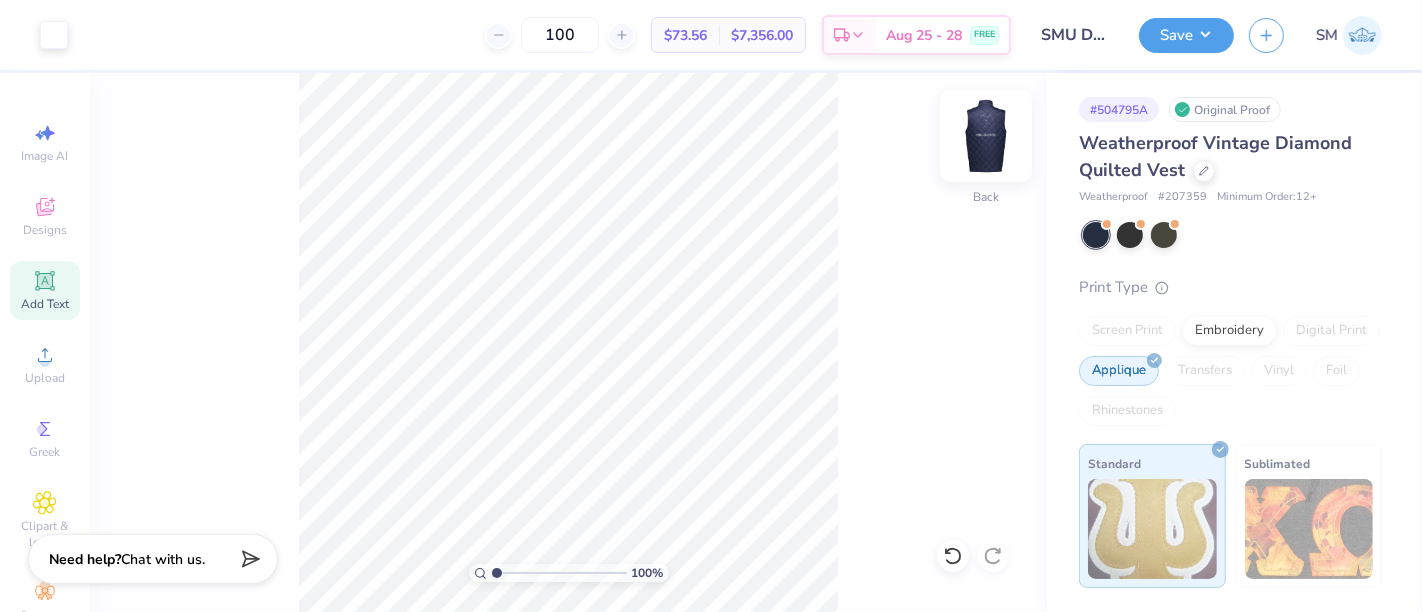 click at bounding box center (986, 136) 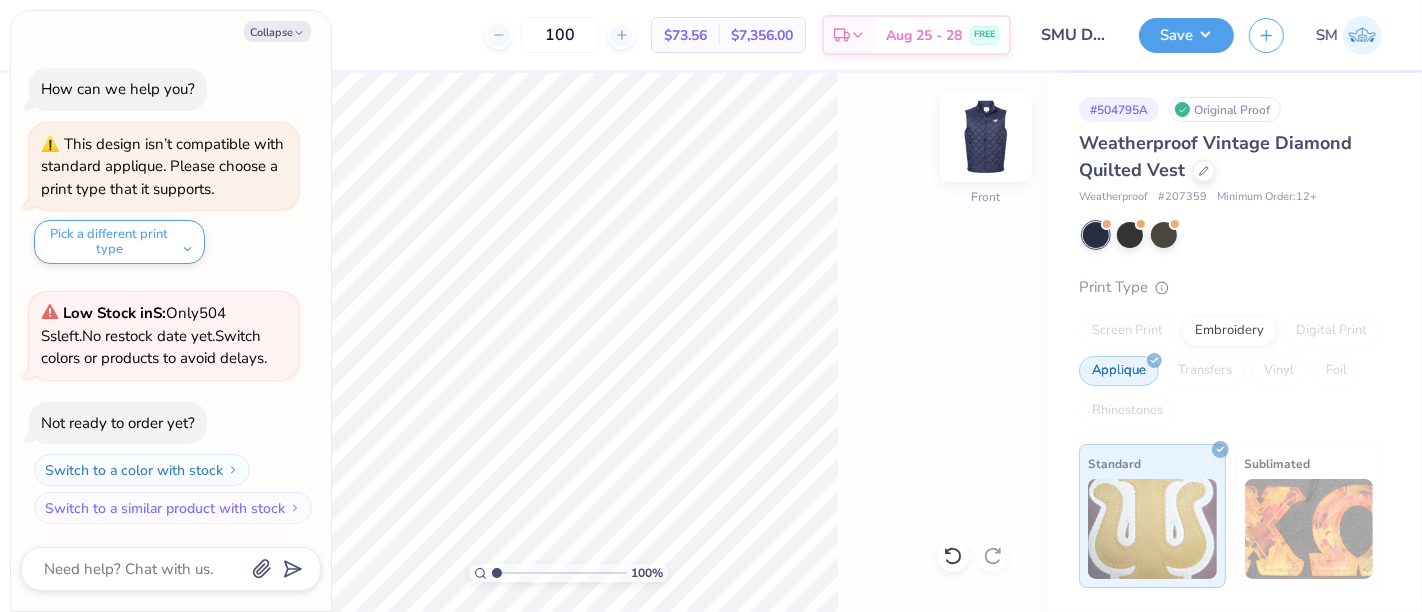 scroll, scrollTop: 3923, scrollLeft: 0, axis: vertical 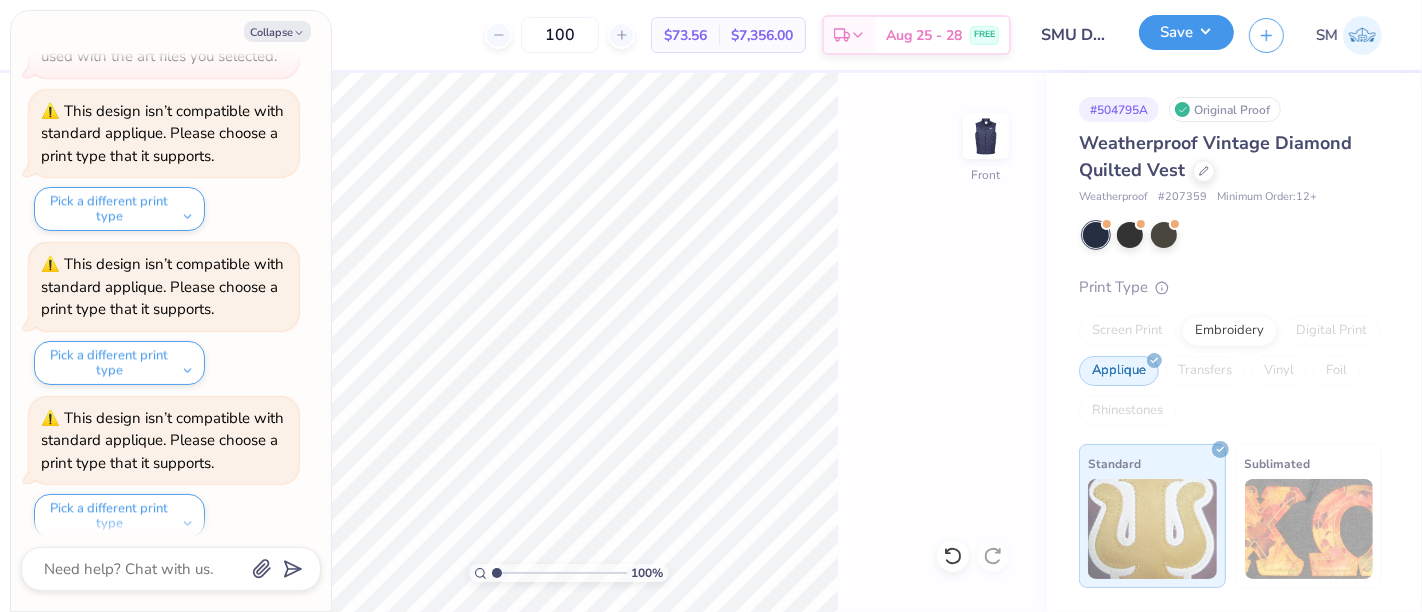 click on "Save" at bounding box center [1186, 32] 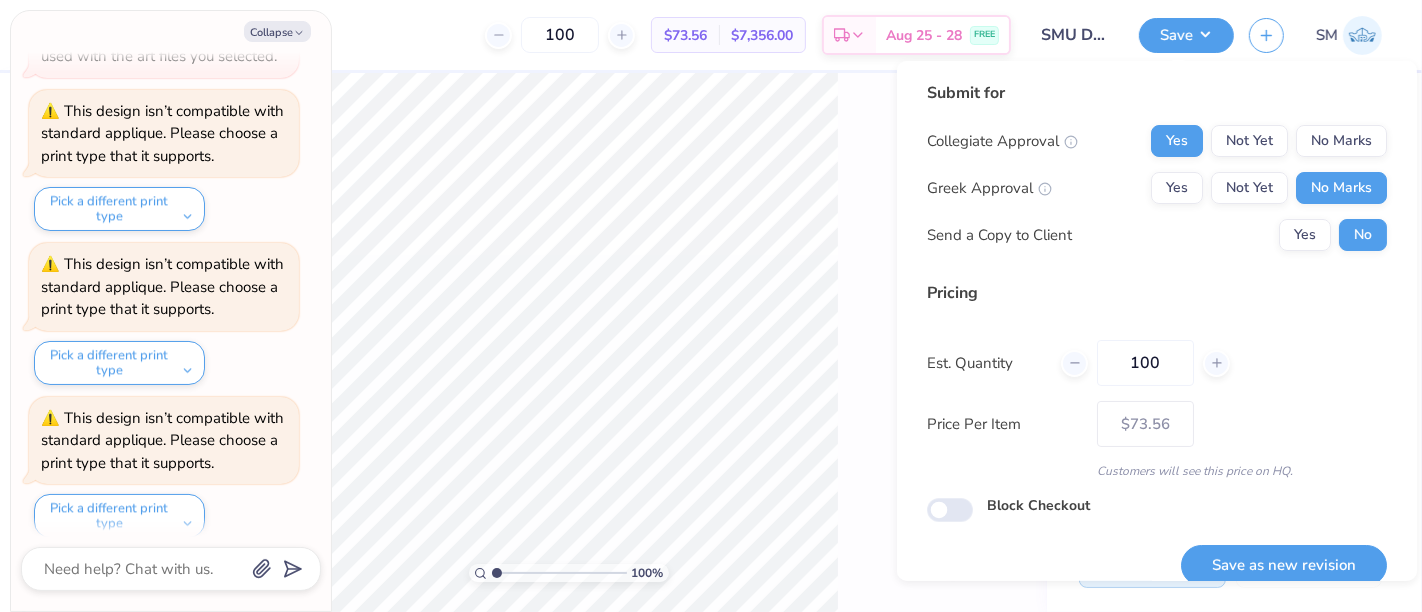 scroll, scrollTop: 22, scrollLeft: 0, axis: vertical 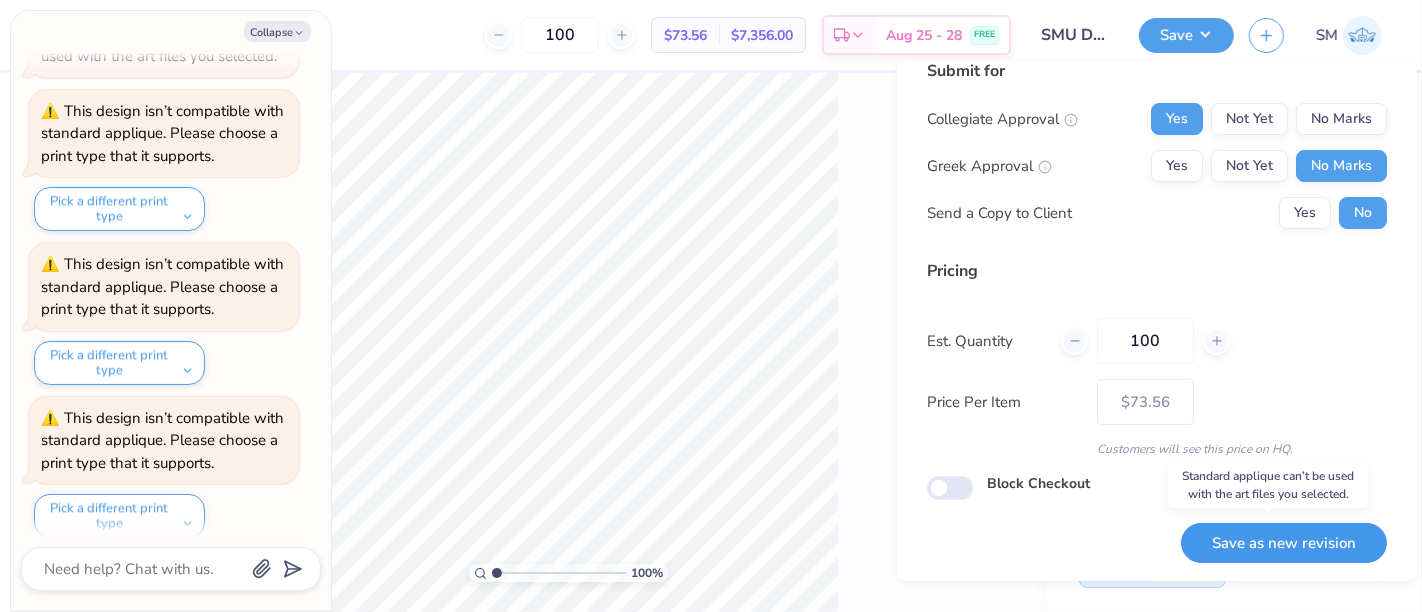 click on "Save as new revision" at bounding box center (1284, 543) 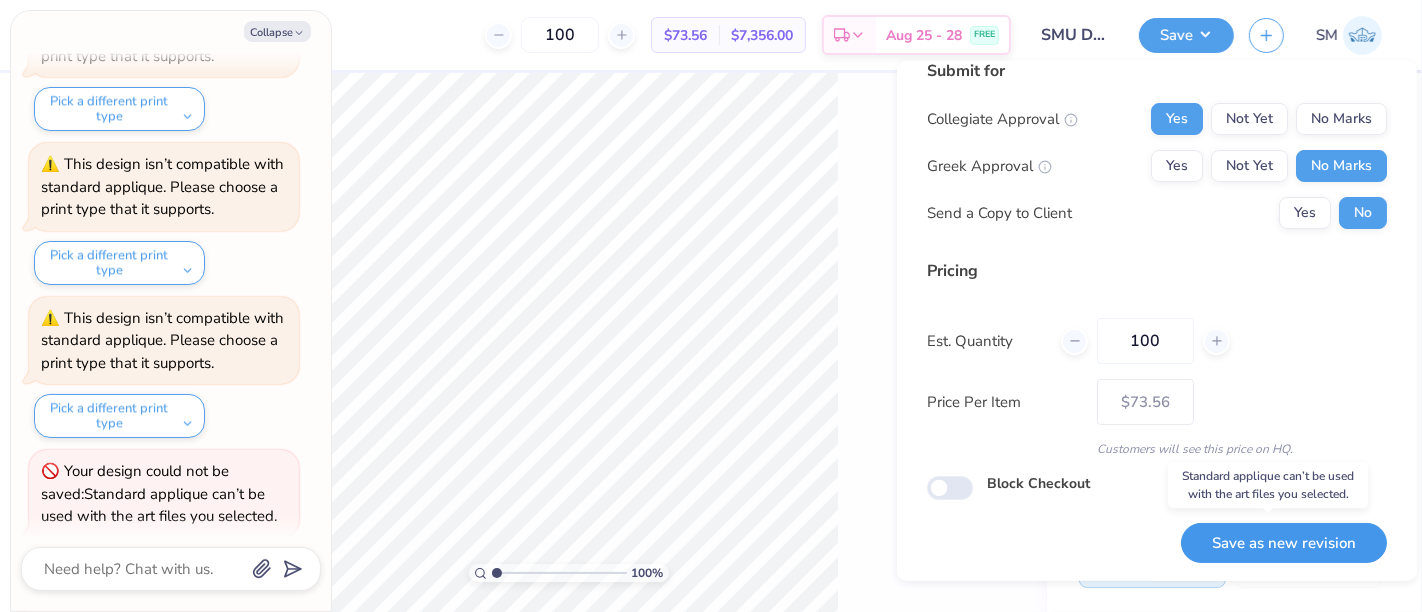 click on "Save as new revision" at bounding box center (1284, 543) 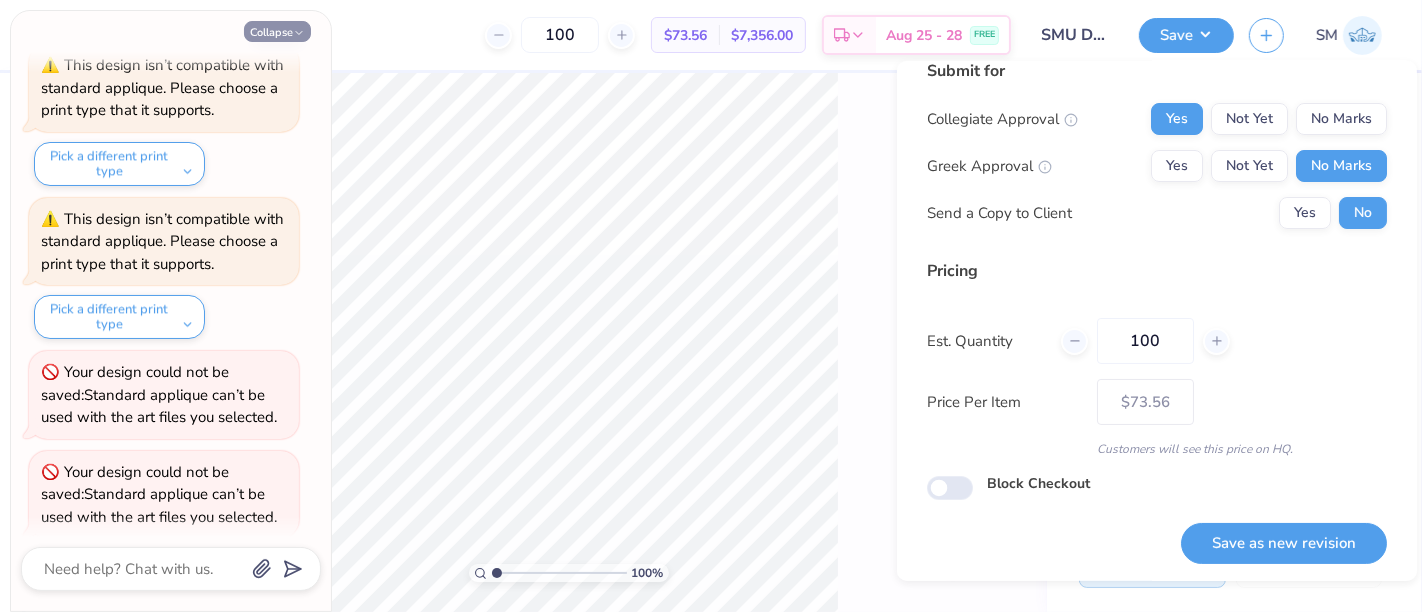 click on "Collapse" at bounding box center [277, 31] 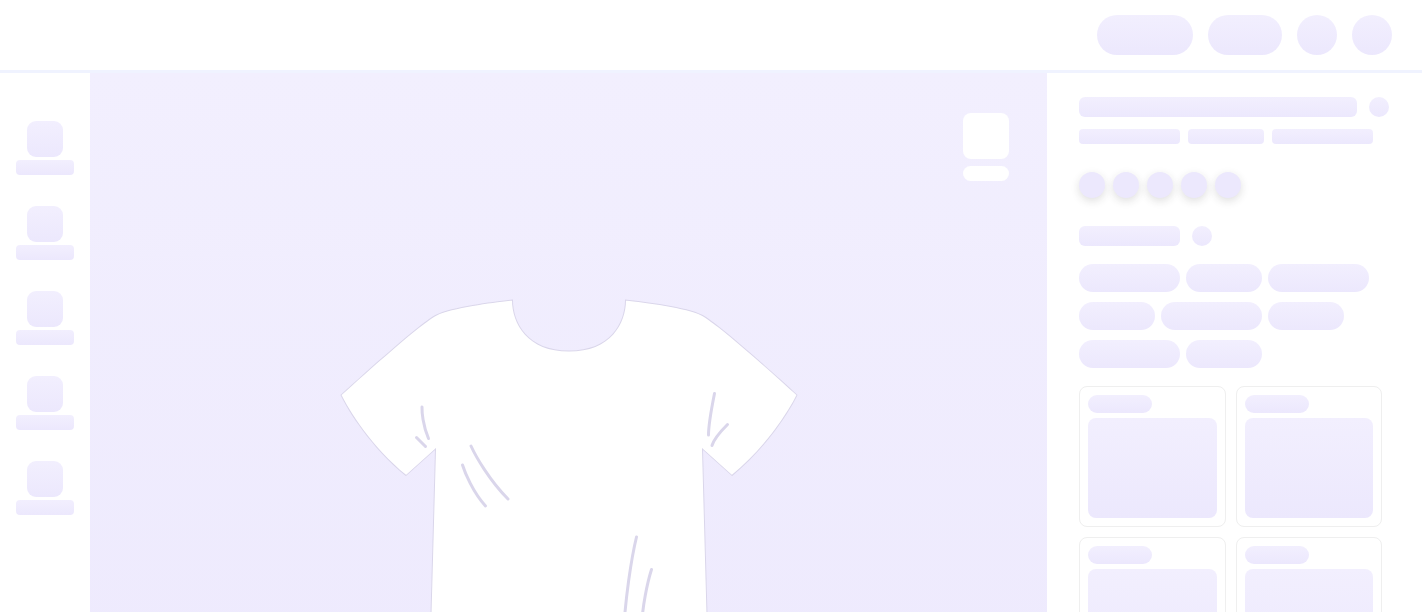 scroll, scrollTop: 0, scrollLeft: 0, axis: both 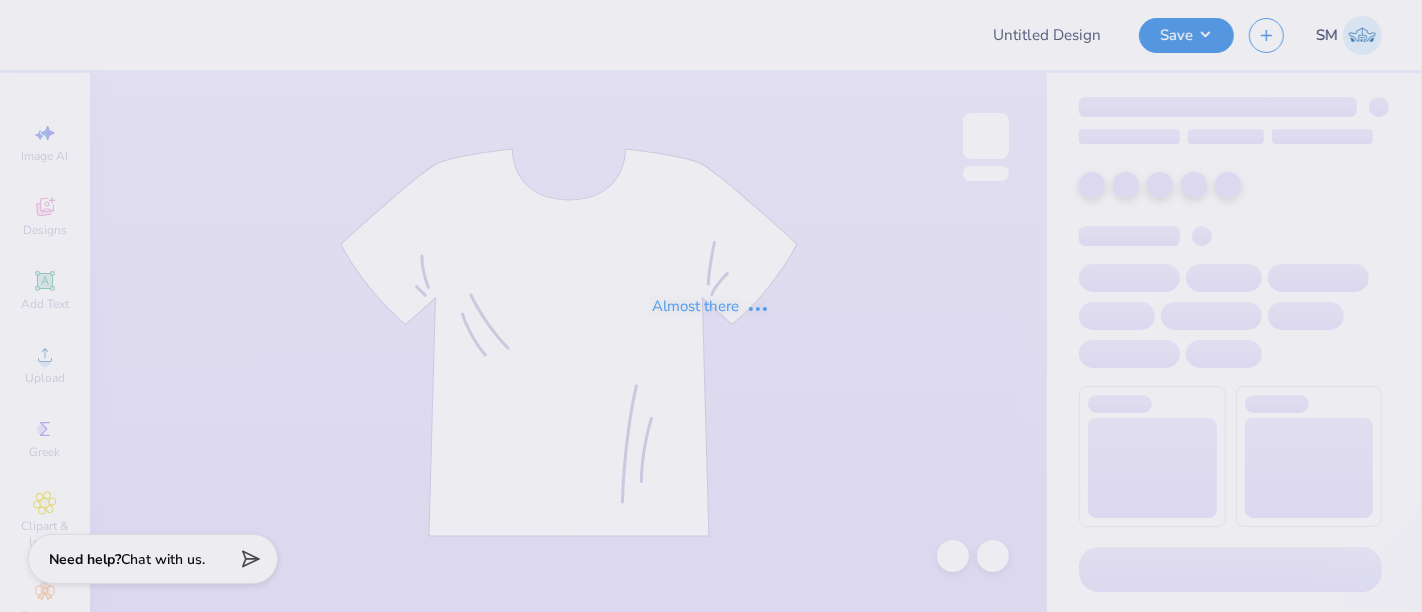 type on "Shorts set" 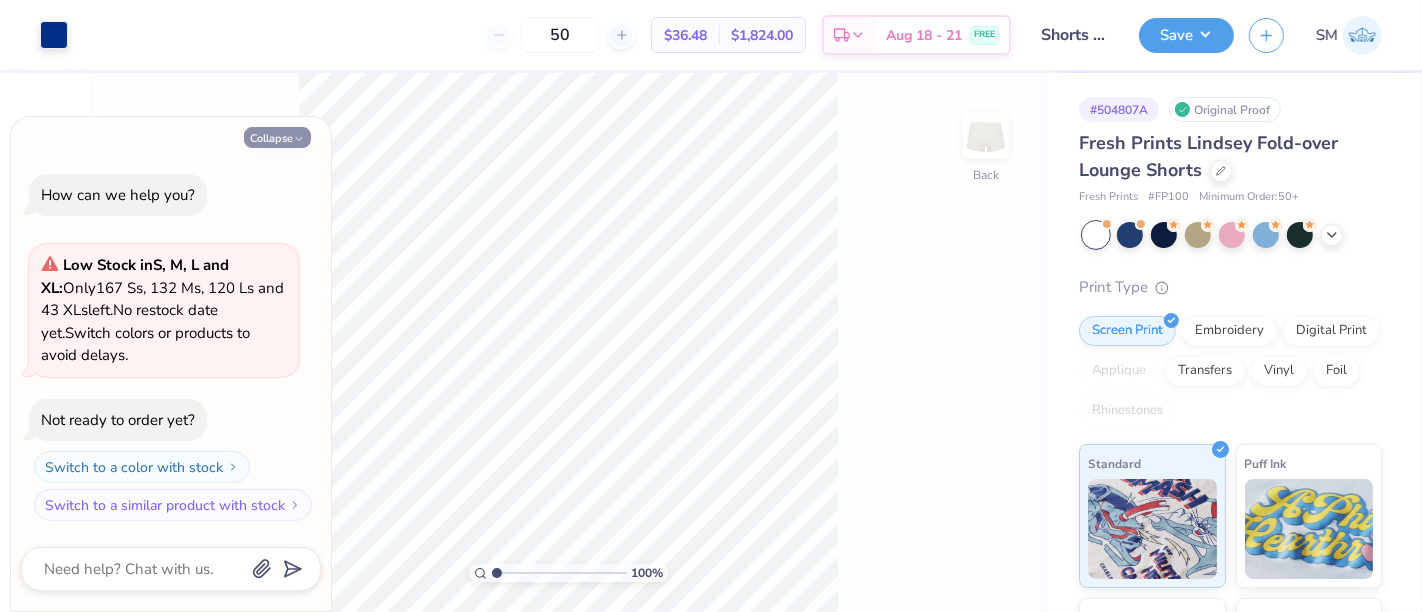 click on "Collapse" at bounding box center [277, 137] 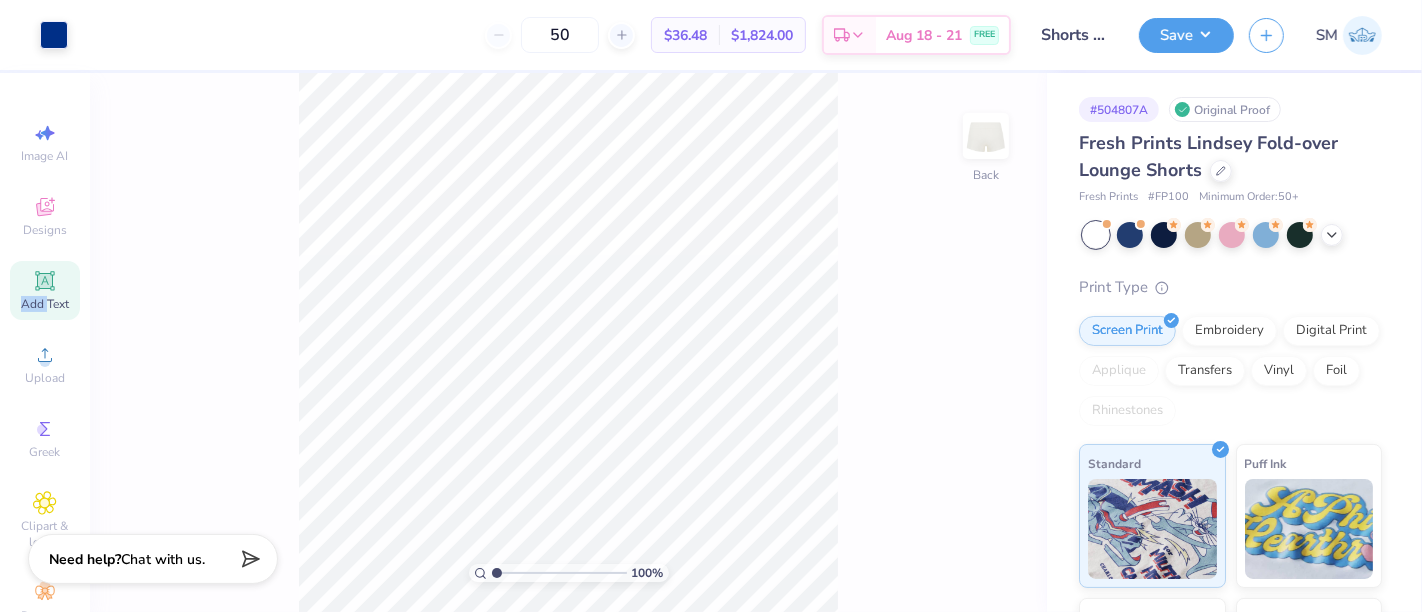 click on "Add Text" at bounding box center [45, 290] 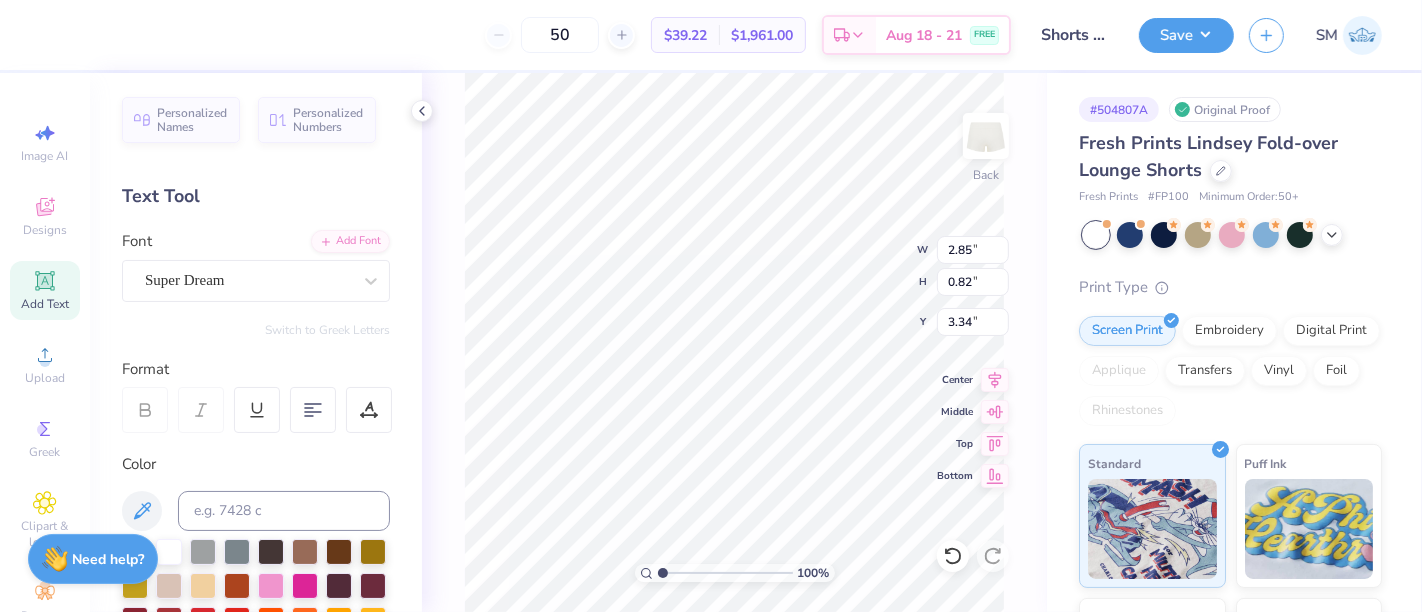 scroll, scrollTop: 18, scrollLeft: 2, axis: both 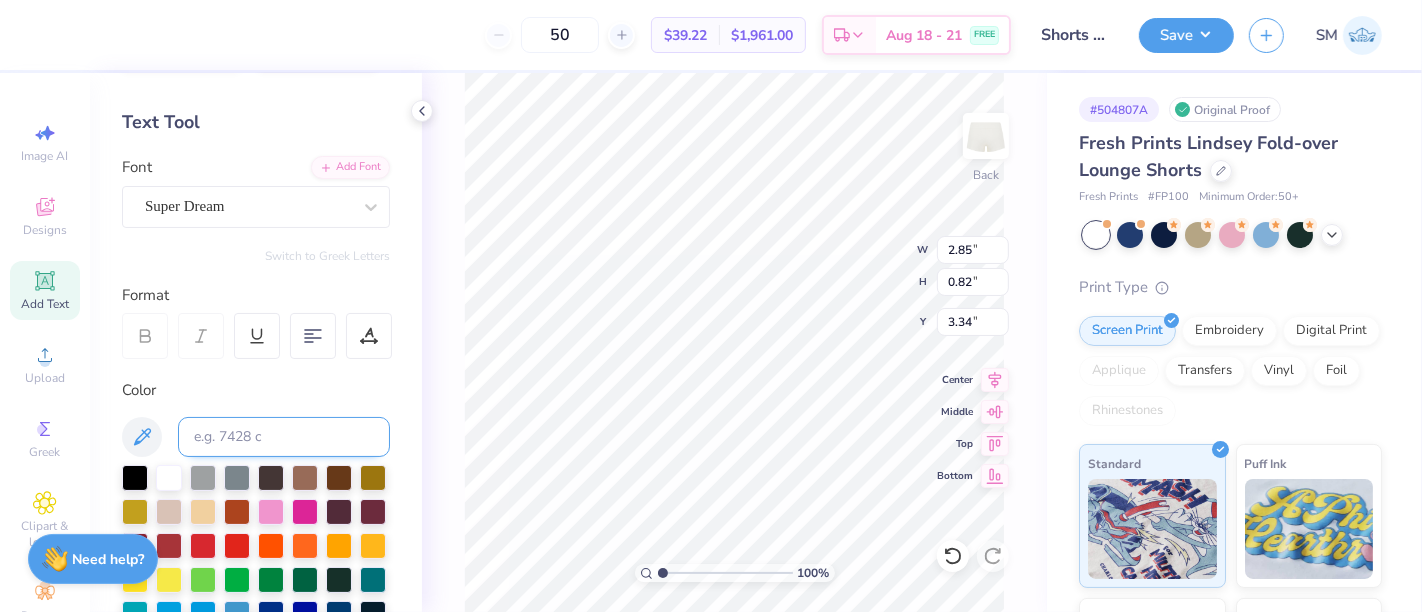 type on "™" 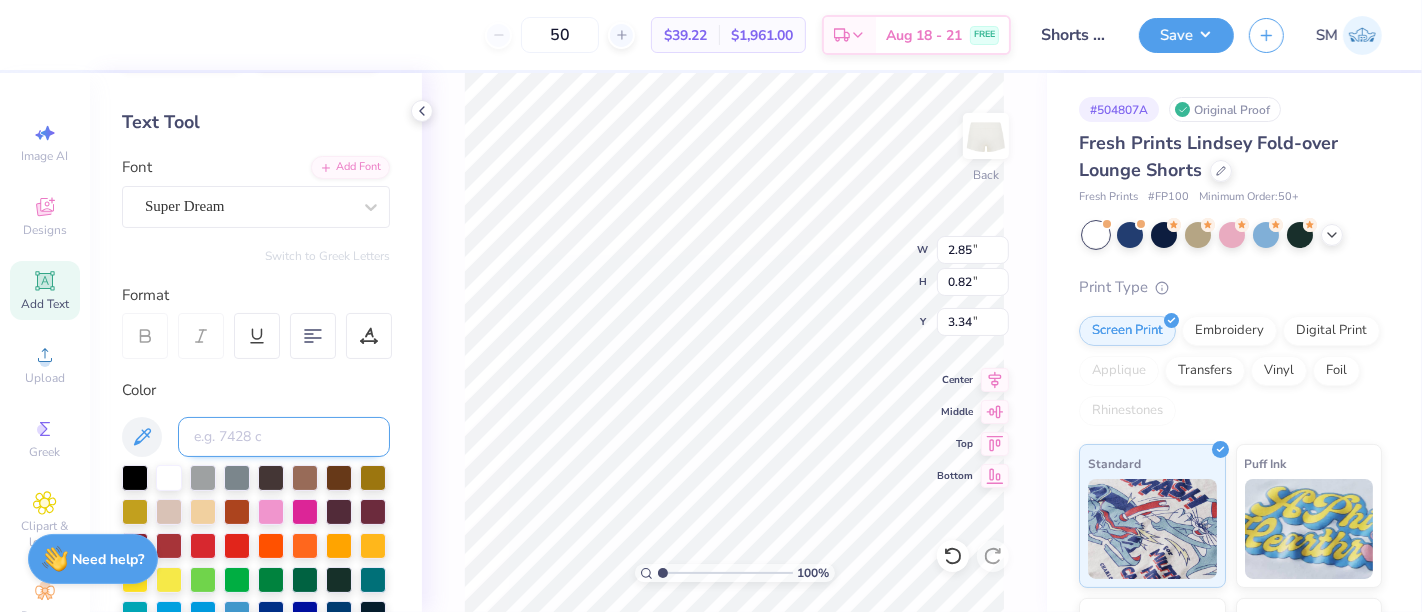 click at bounding box center [284, 437] 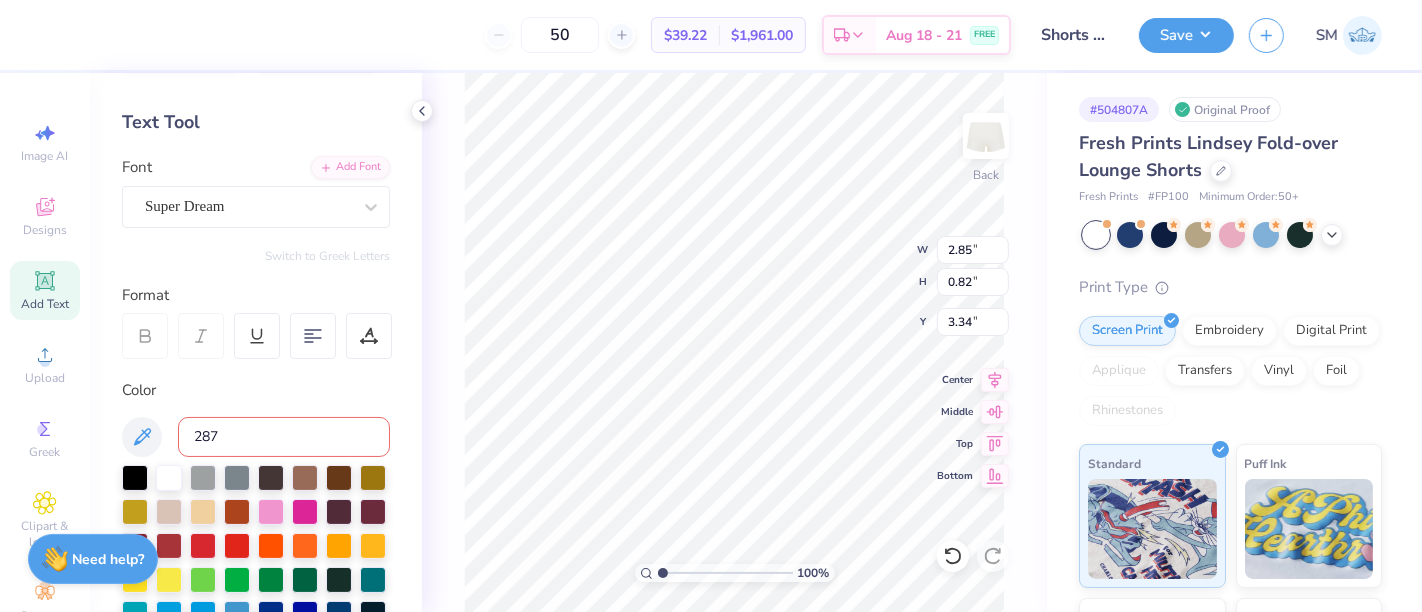 type on "287 [STREET_NAME]" 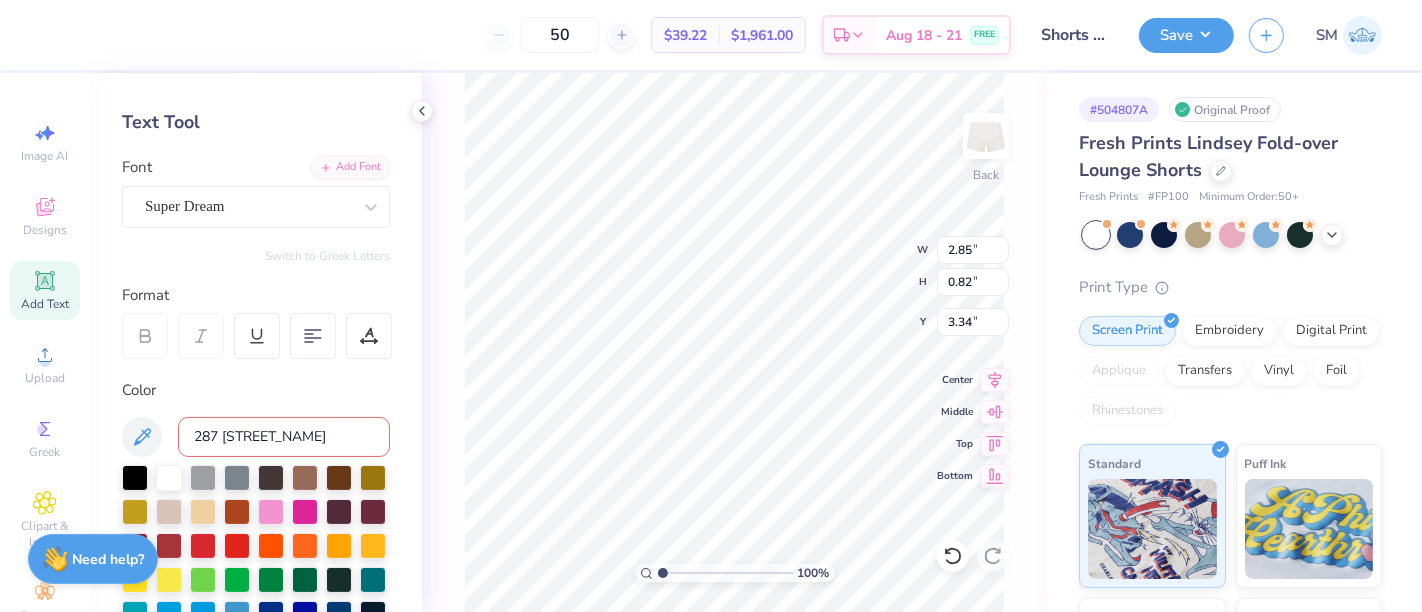 type 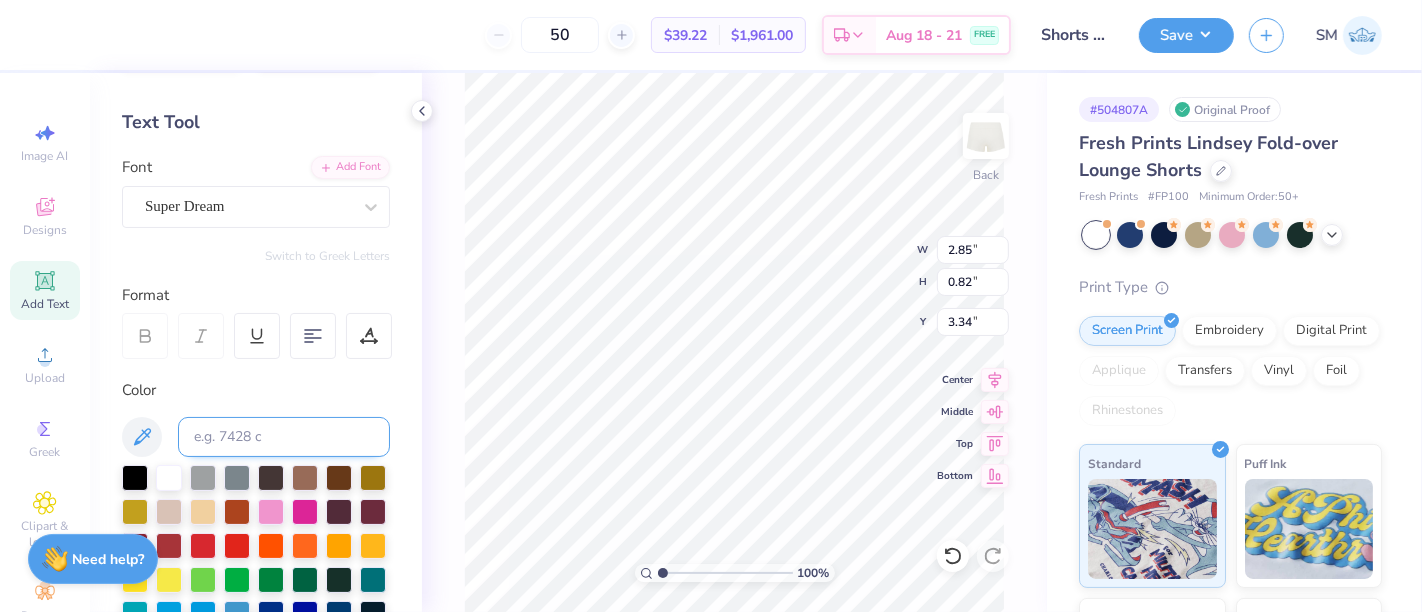 scroll, scrollTop: 18, scrollLeft: 1, axis: both 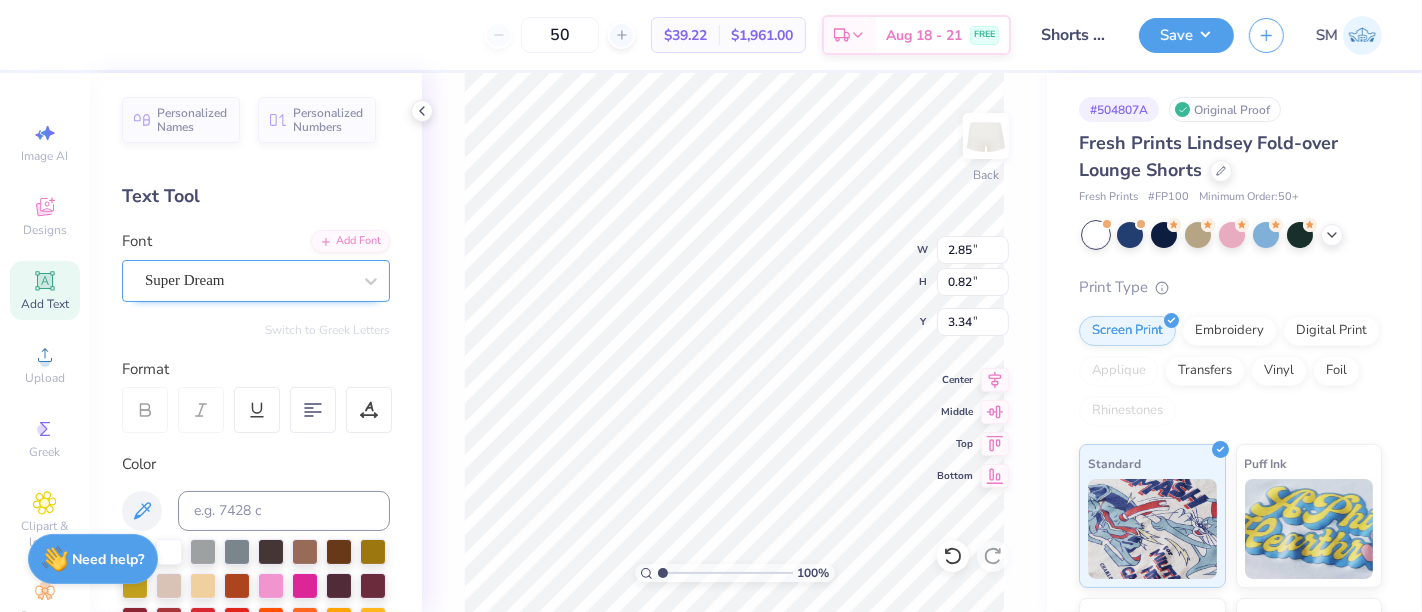 click on "Super Dream" at bounding box center (248, 280) 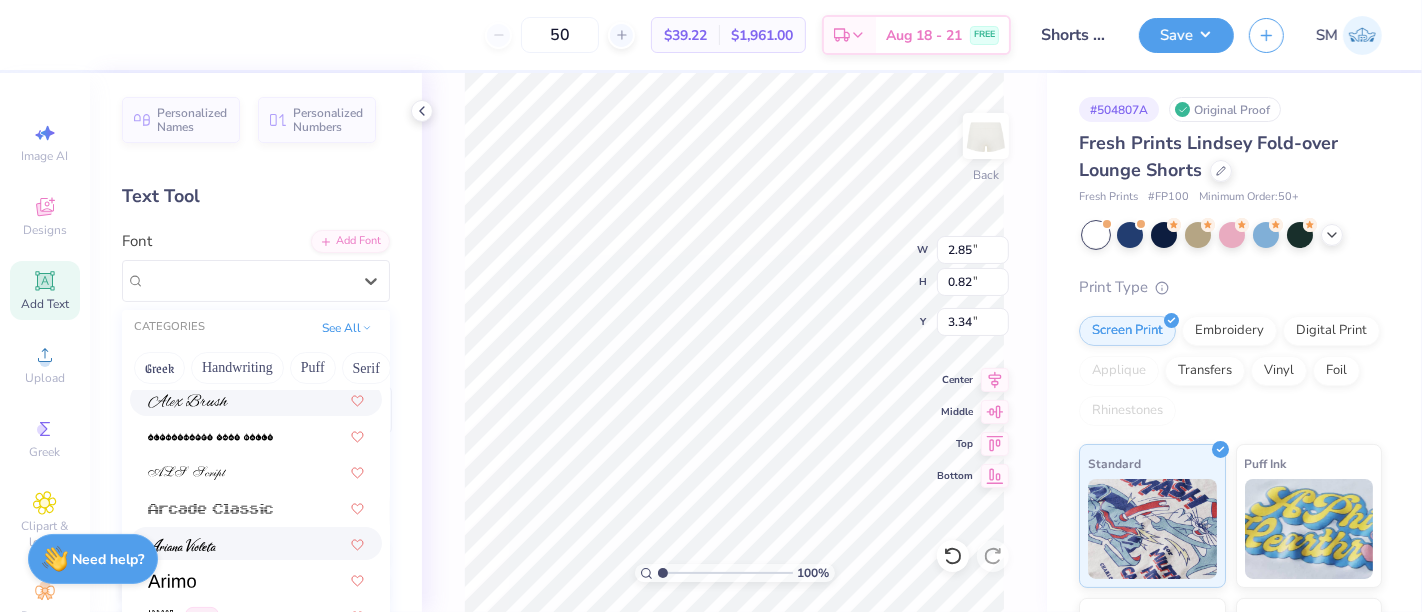 scroll, scrollTop: 592, scrollLeft: 0, axis: vertical 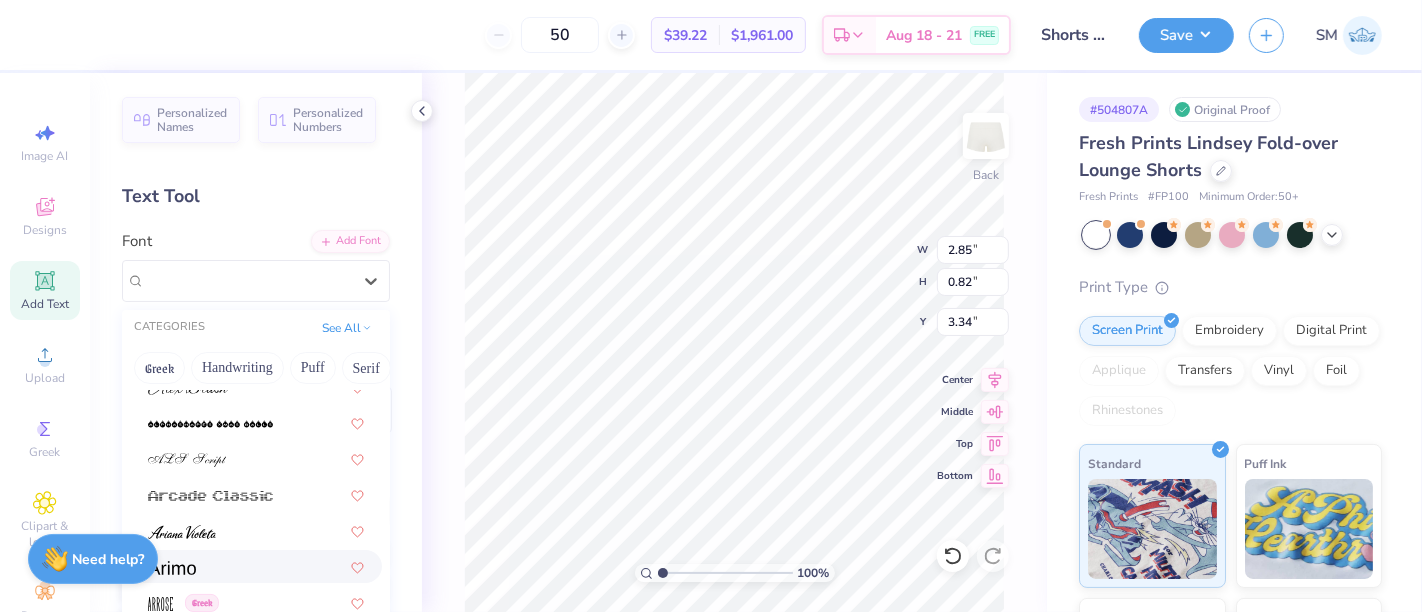 click at bounding box center [256, 566] 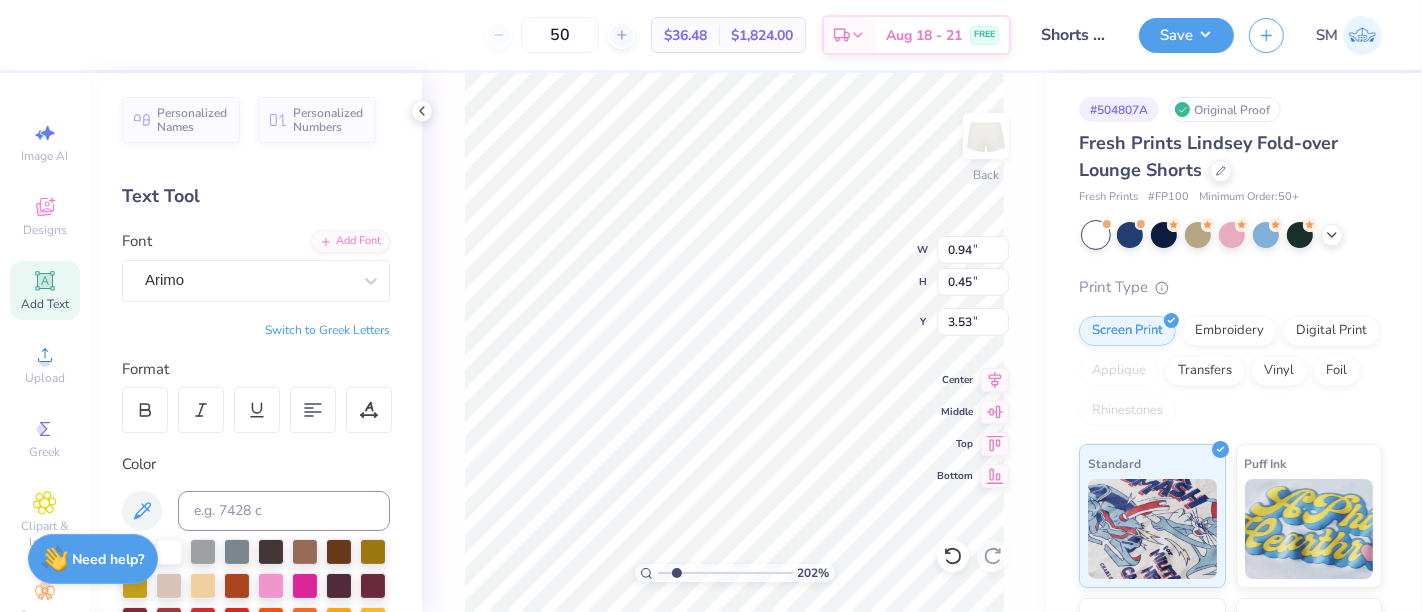click at bounding box center [725, 573] 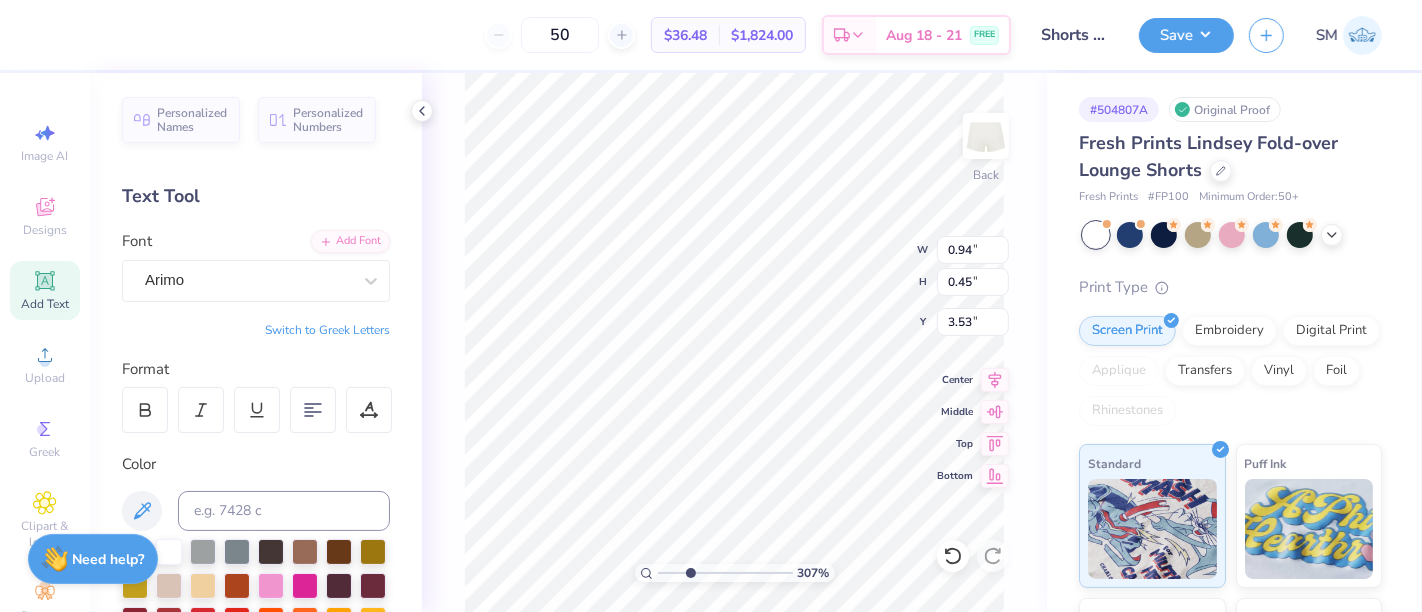 drag, startPoint x: 676, startPoint y: 576, endPoint x: 690, endPoint y: 576, distance: 14 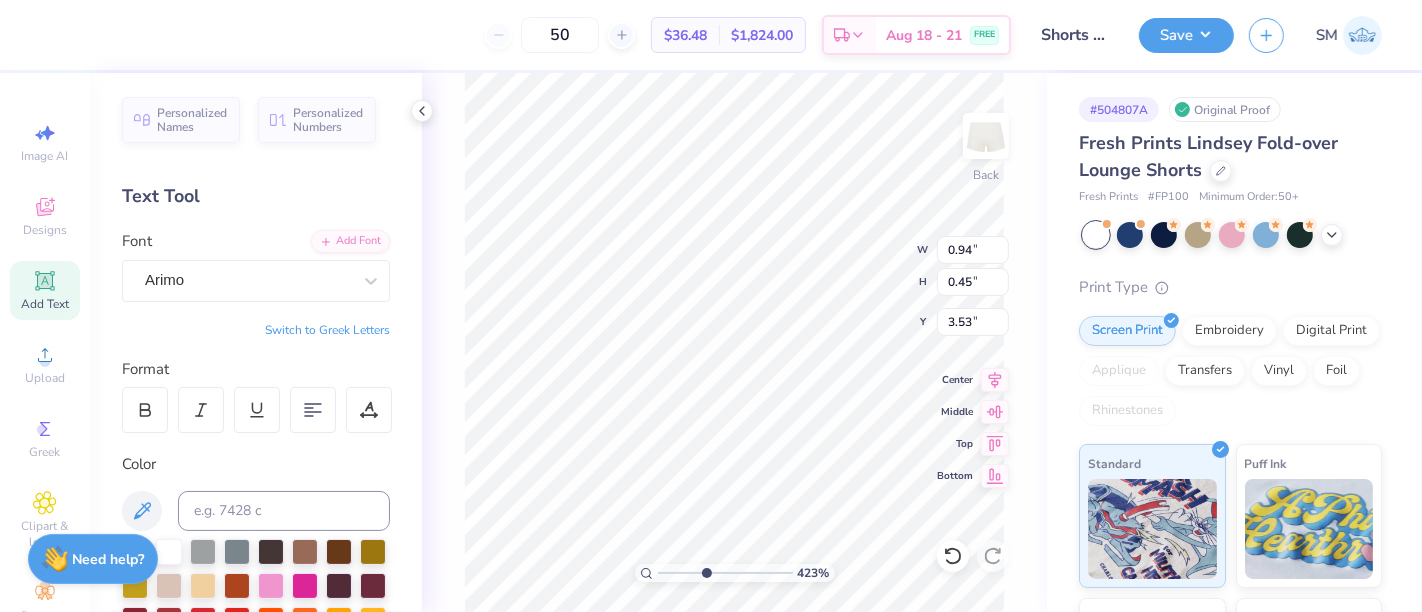type on "4.23" 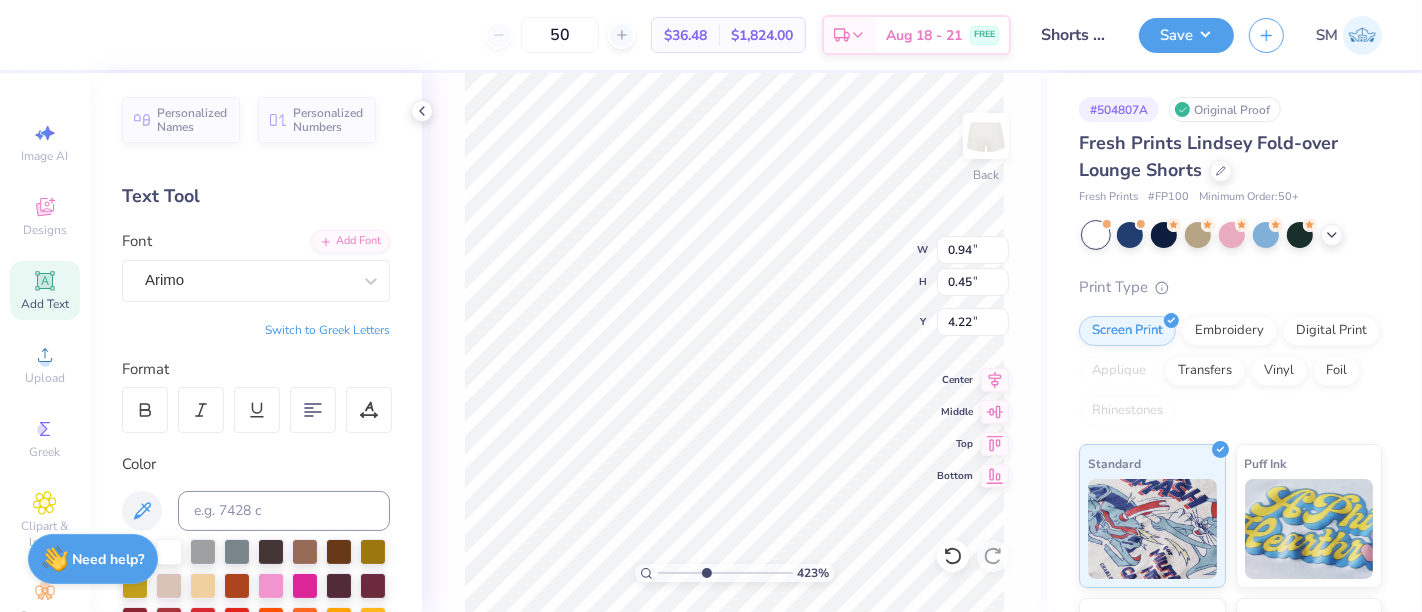 type on "4.22" 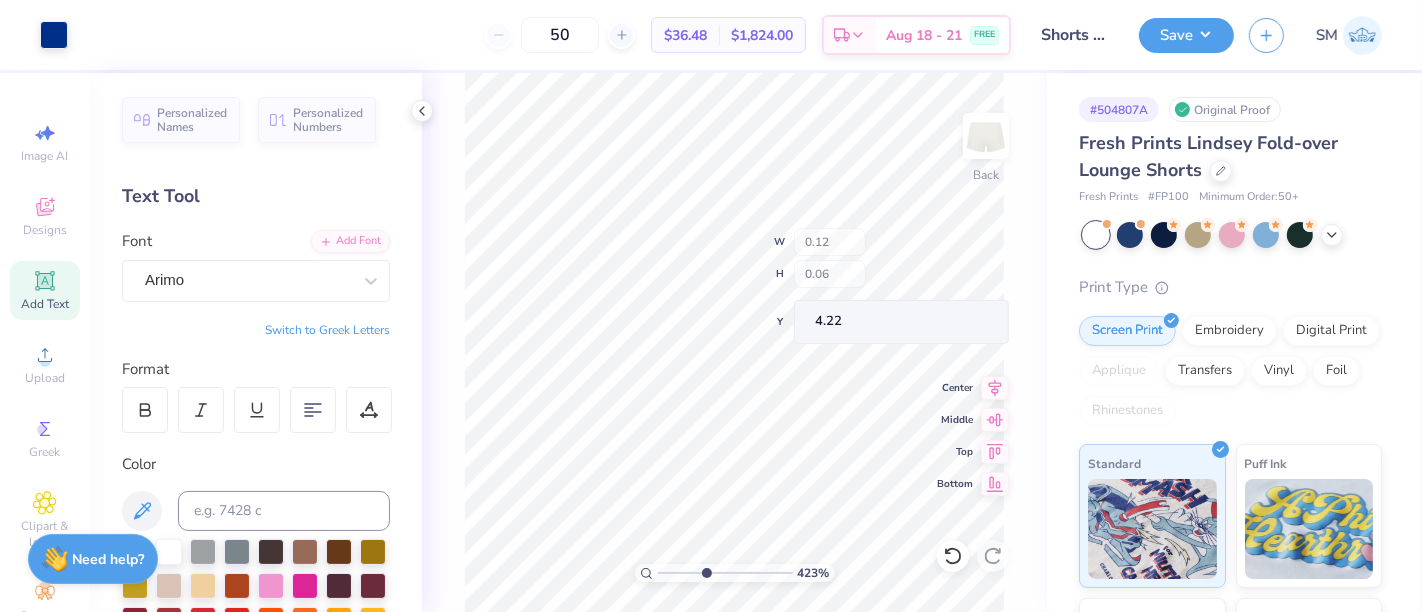 type on "0.12" 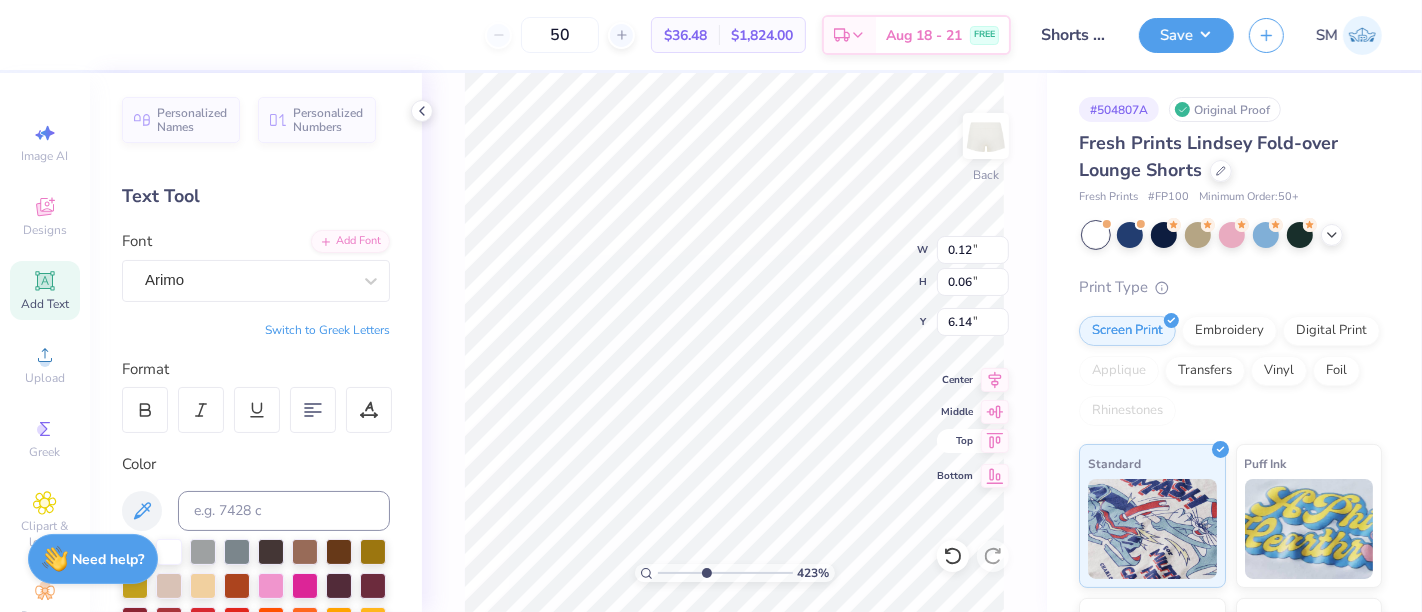 type on "6.15" 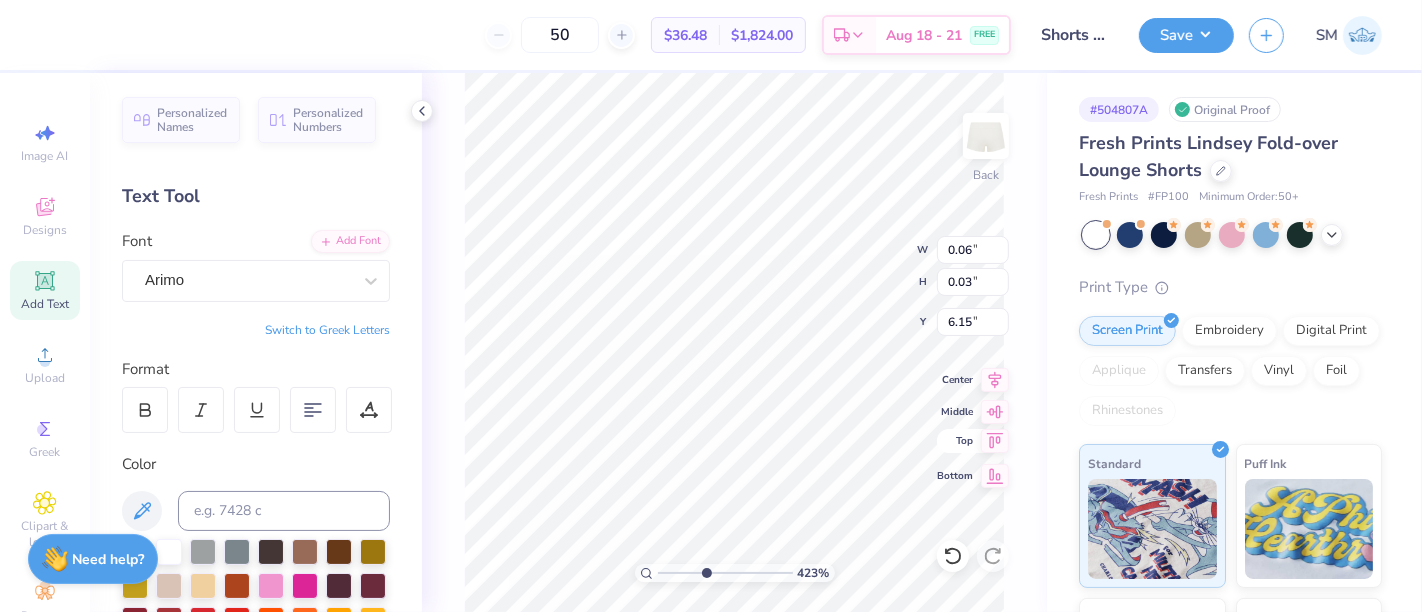 type on "0.06" 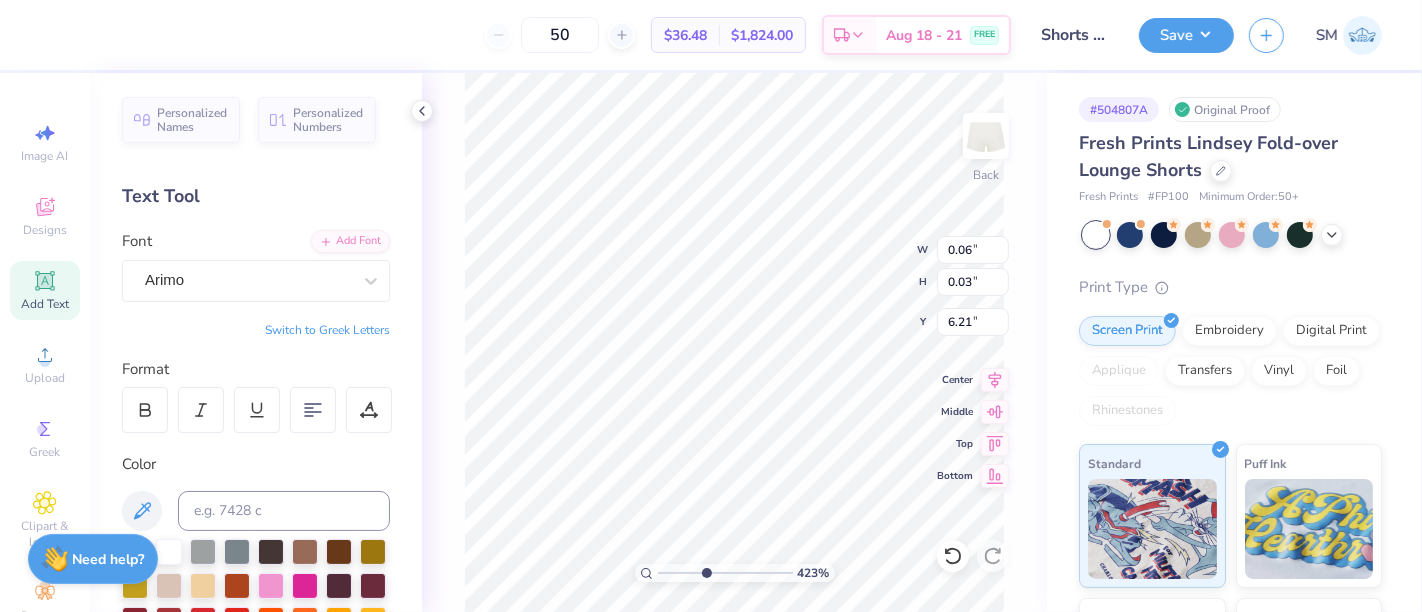 type on "6.21" 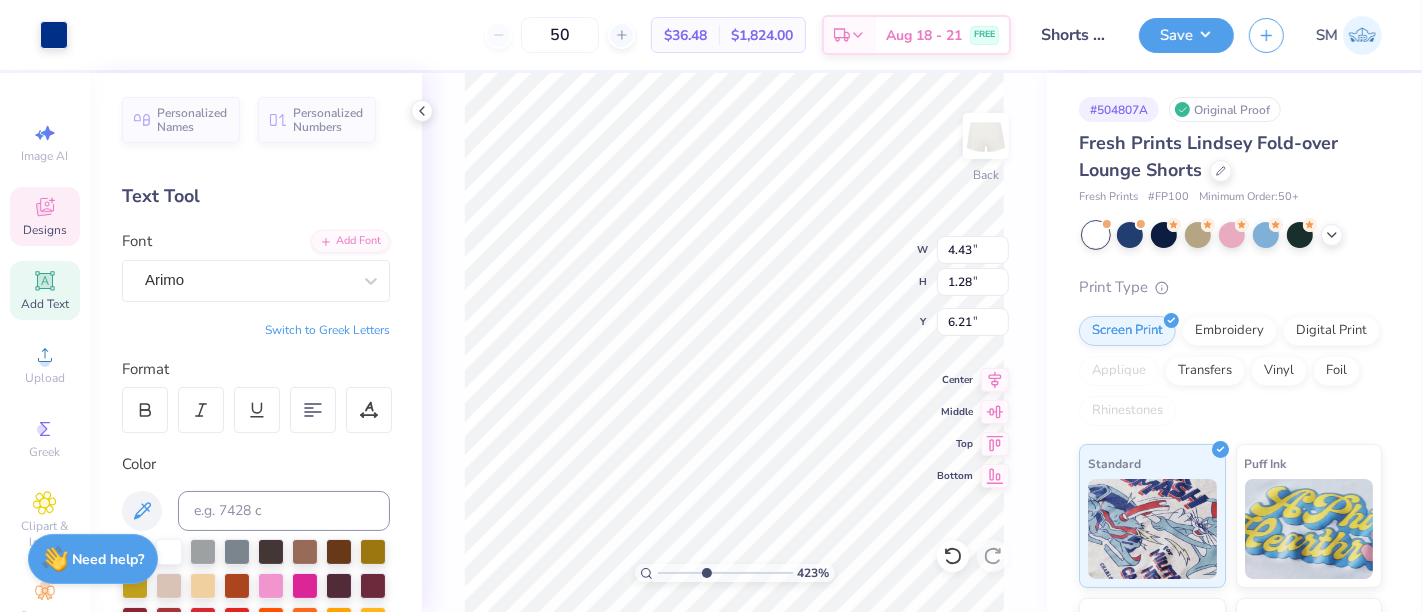 type on "4.43" 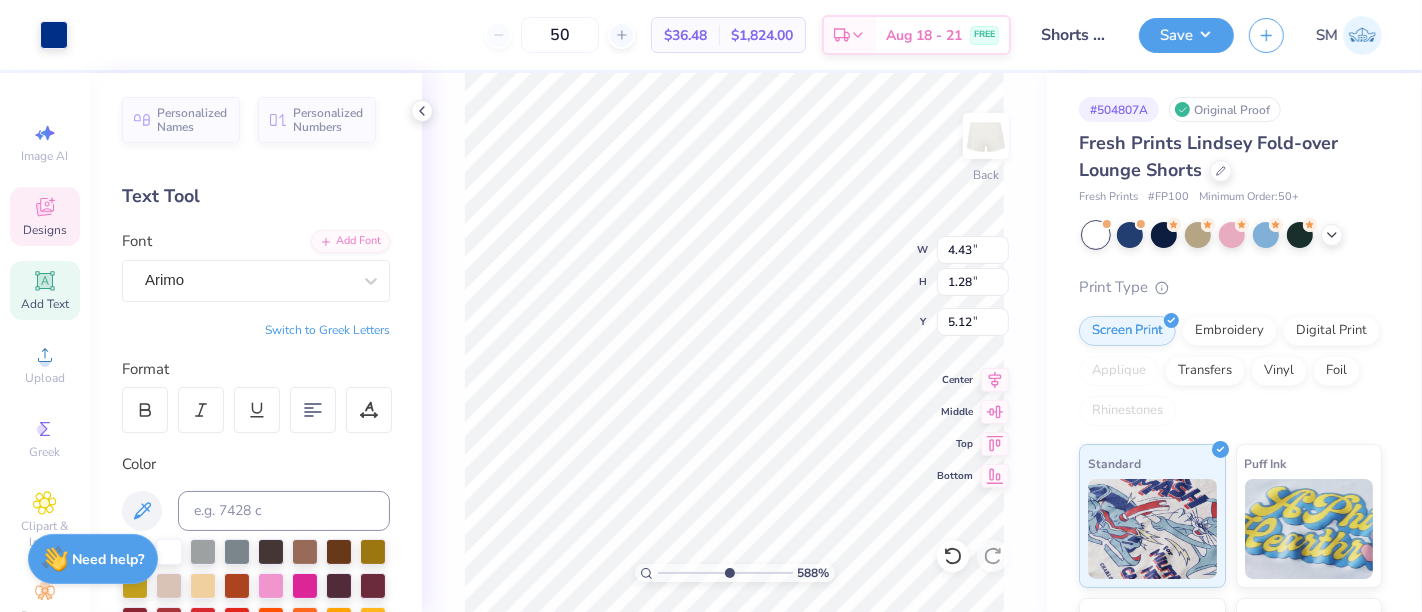 drag, startPoint x: 706, startPoint y: 575, endPoint x: 734, endPoint y: 568, distance: 28.86174 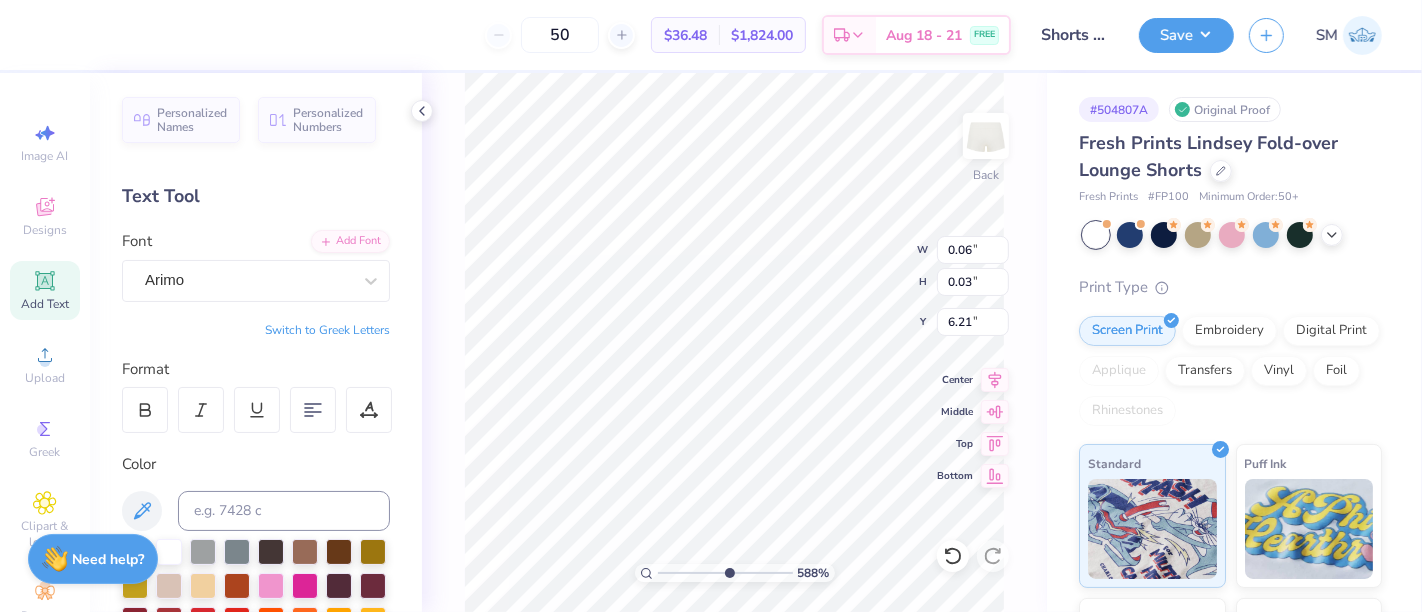 type on "6.19" 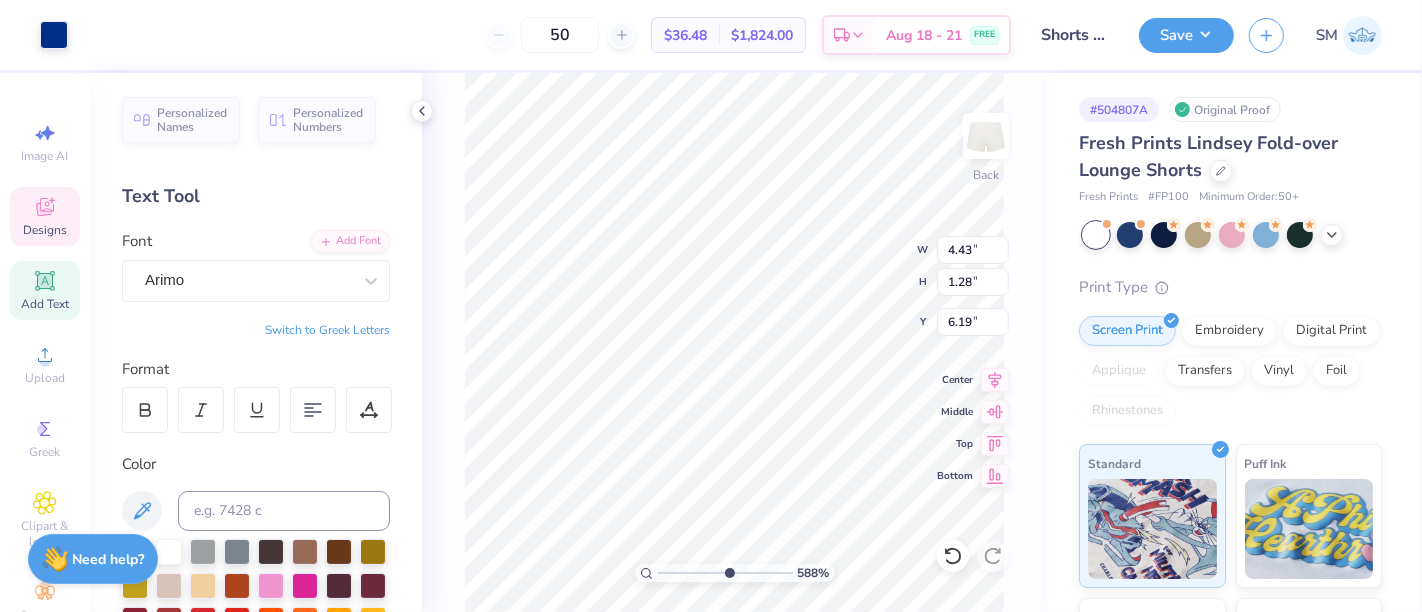 type on "4.43" 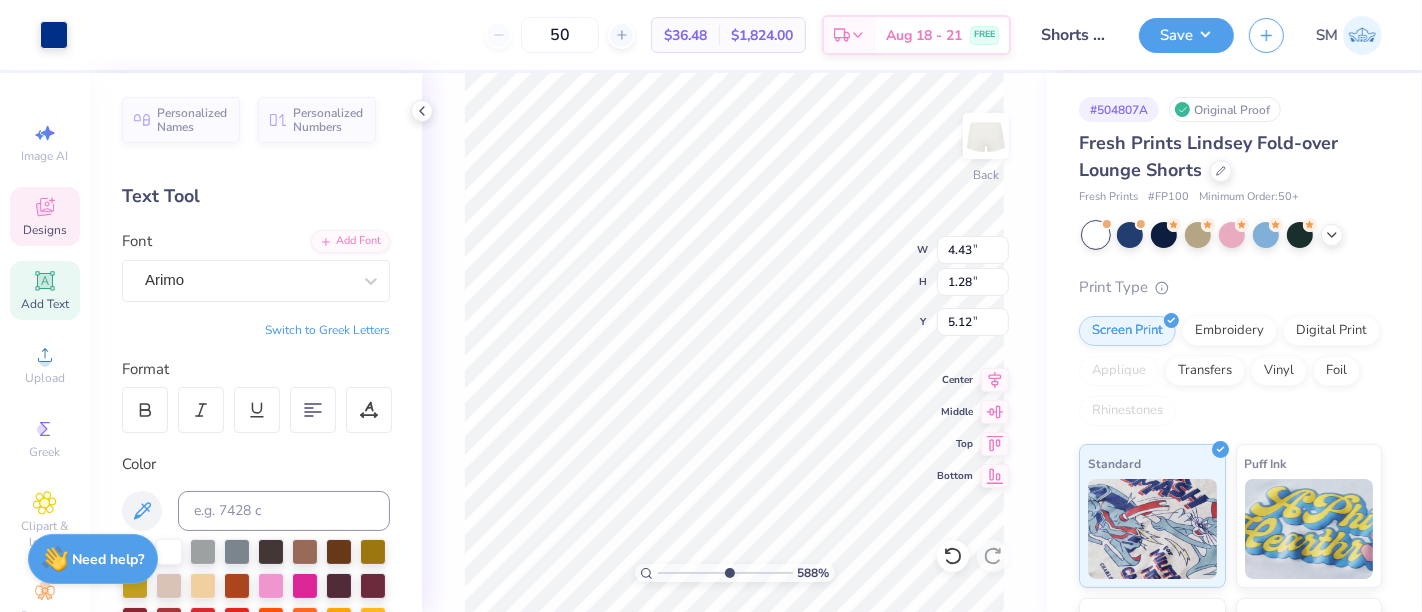 type on "4.43" 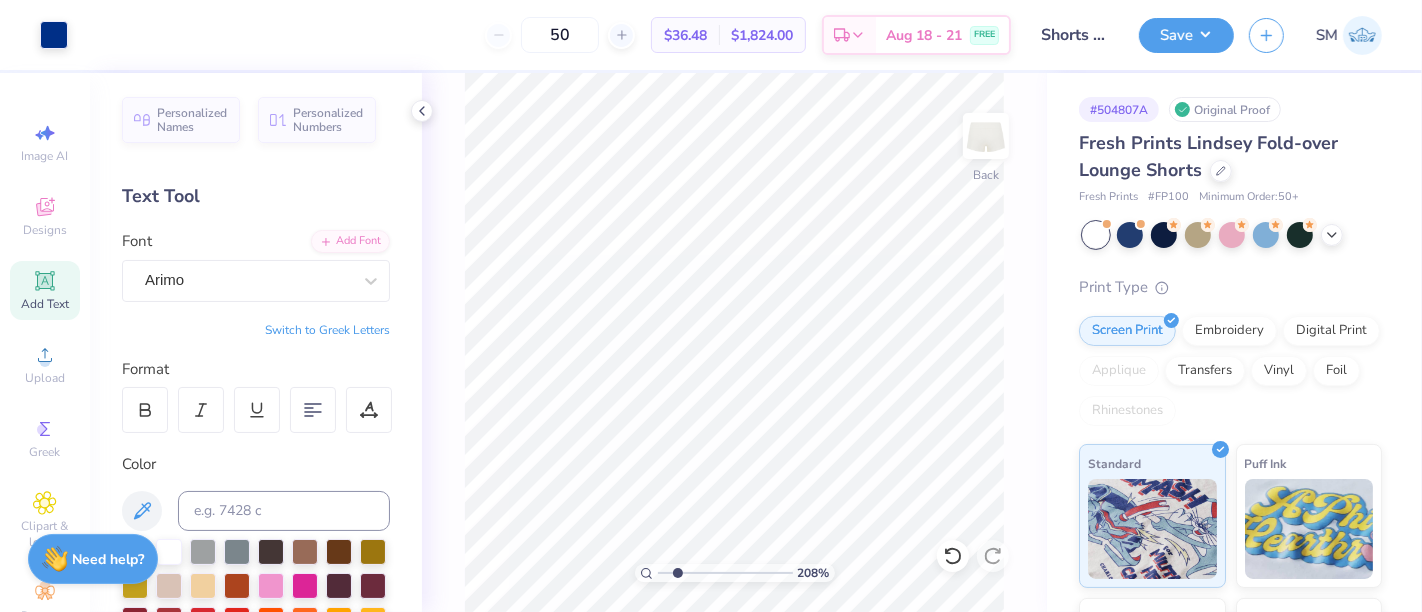 drag, startPoint x: 727, startPoint y: 577, endPoint x: 674, endPoint y: 571, distance: 53.338543 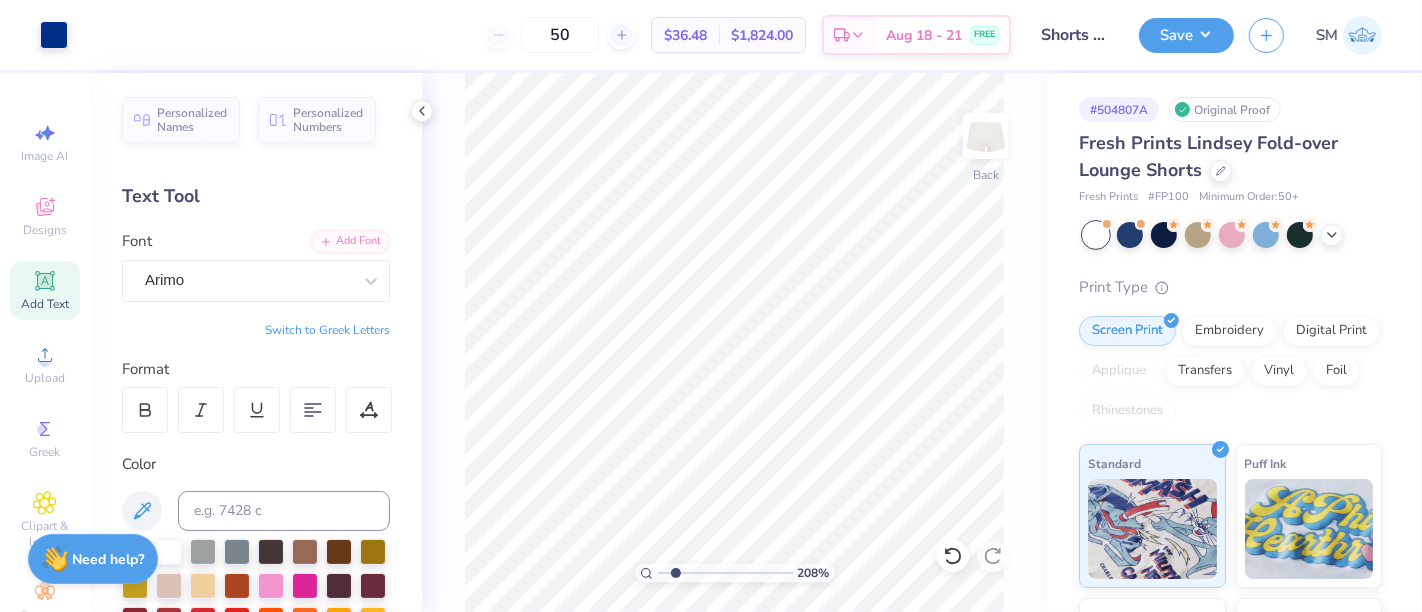 click at bounding box center [725, 573] 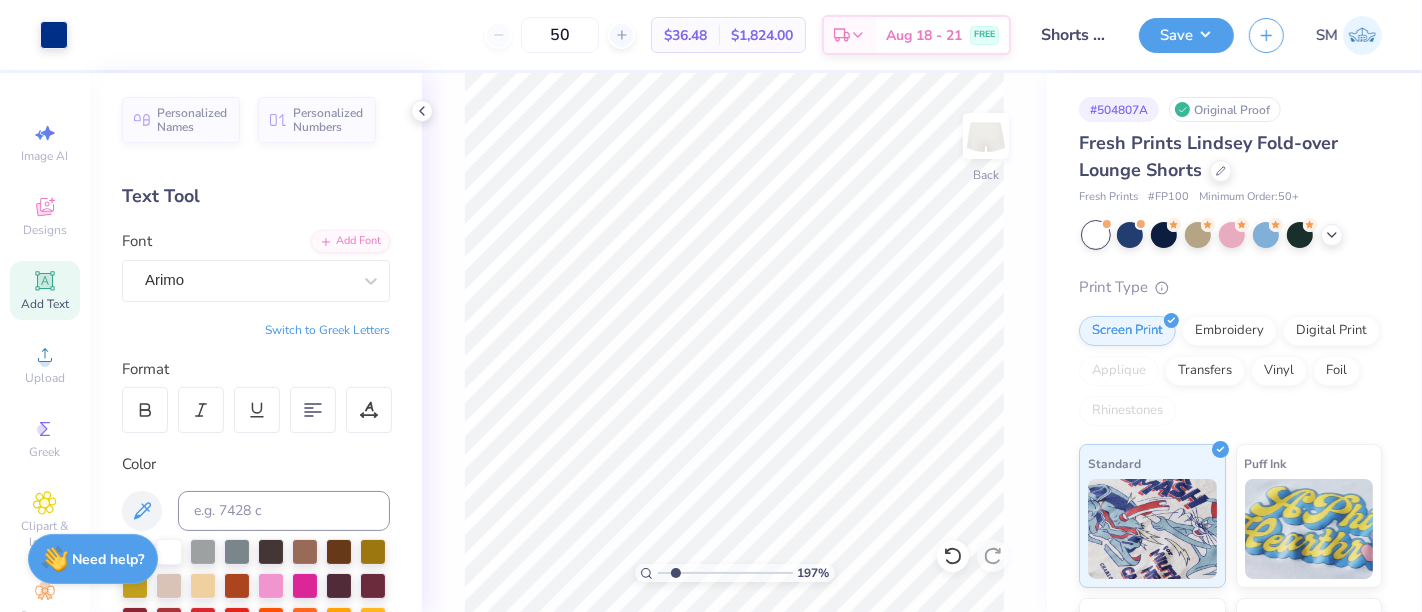 click on "Save" at bounding box center (1186, 35) 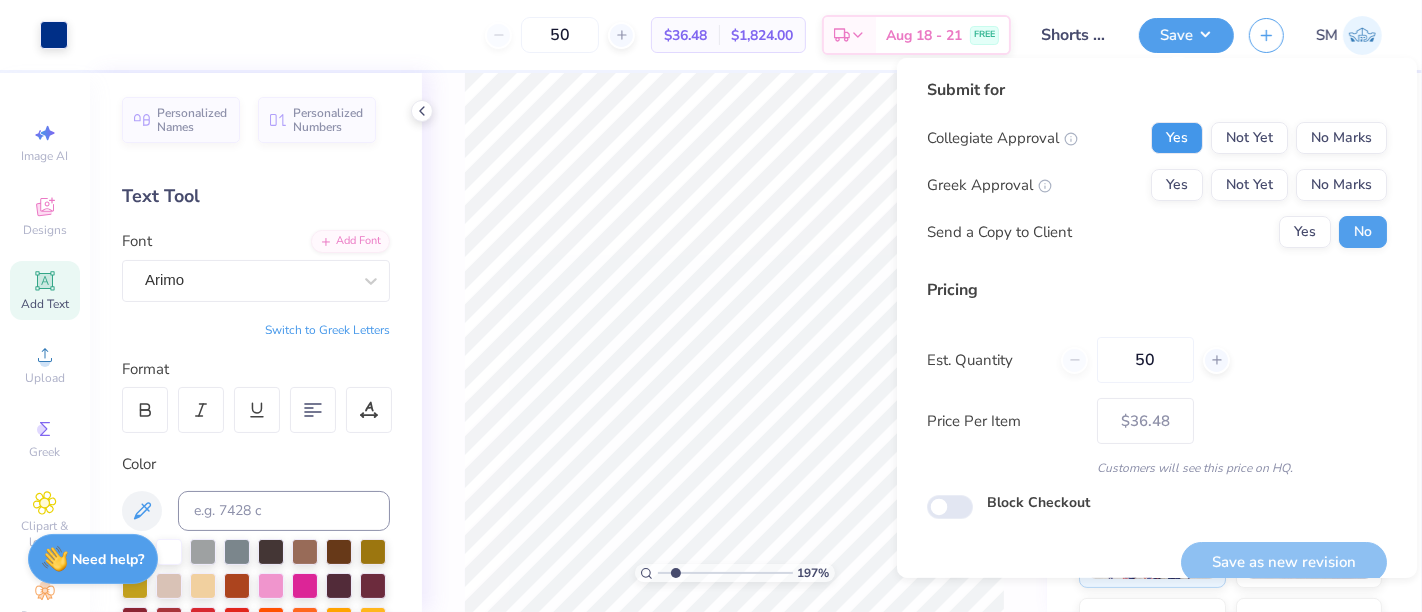 click on "Yes" at bounding box center (1177, 138) 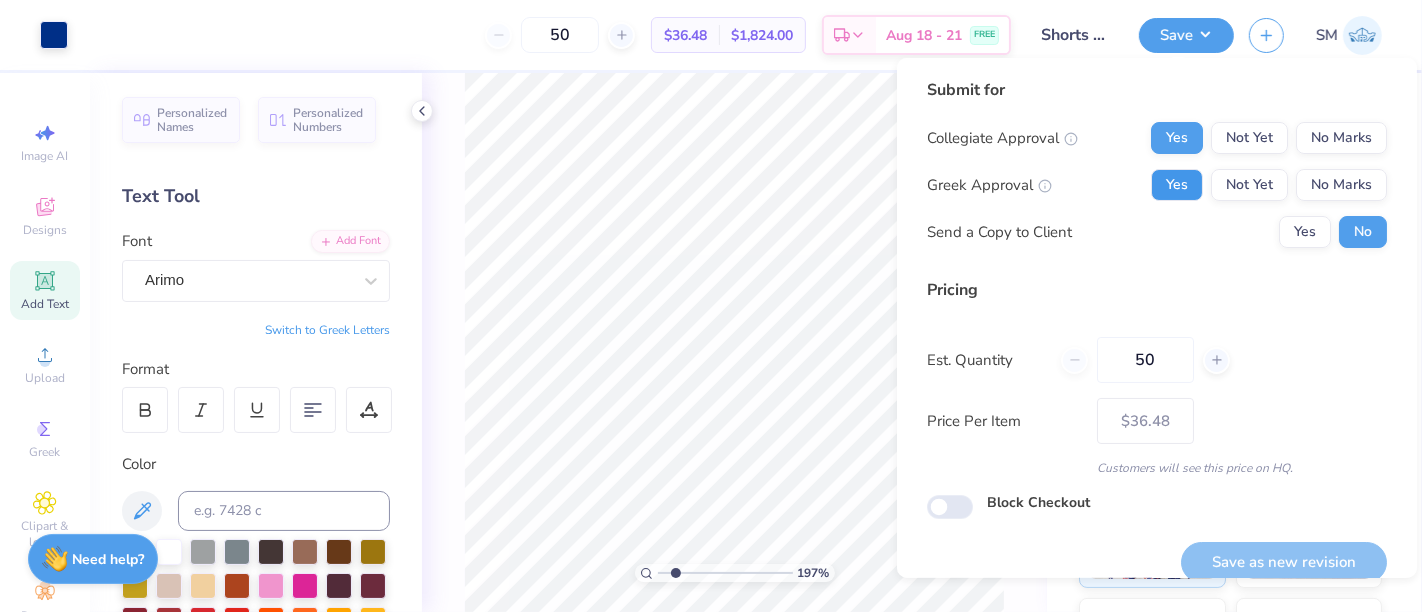 click on "Yes" at bounding box center (1177, 185) 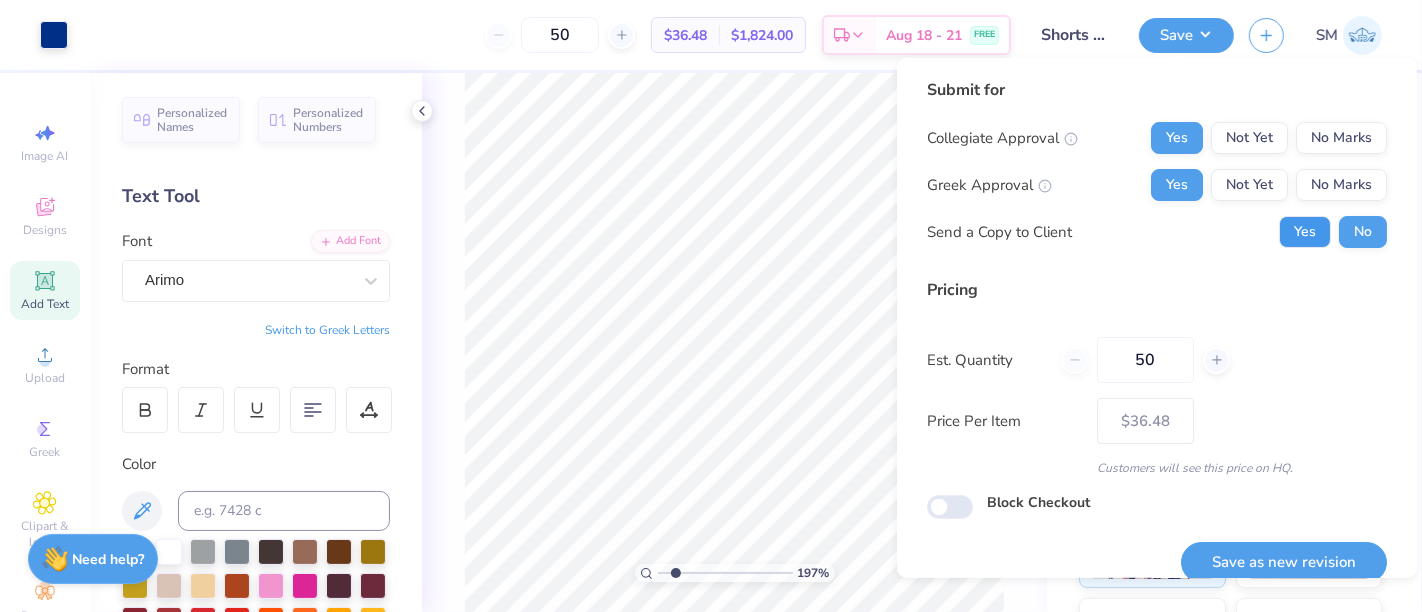 drag, startPoint x: 1286, startPoint y: 244, endPoint x: 1288, endPoint y: 306, distance: 62.03225 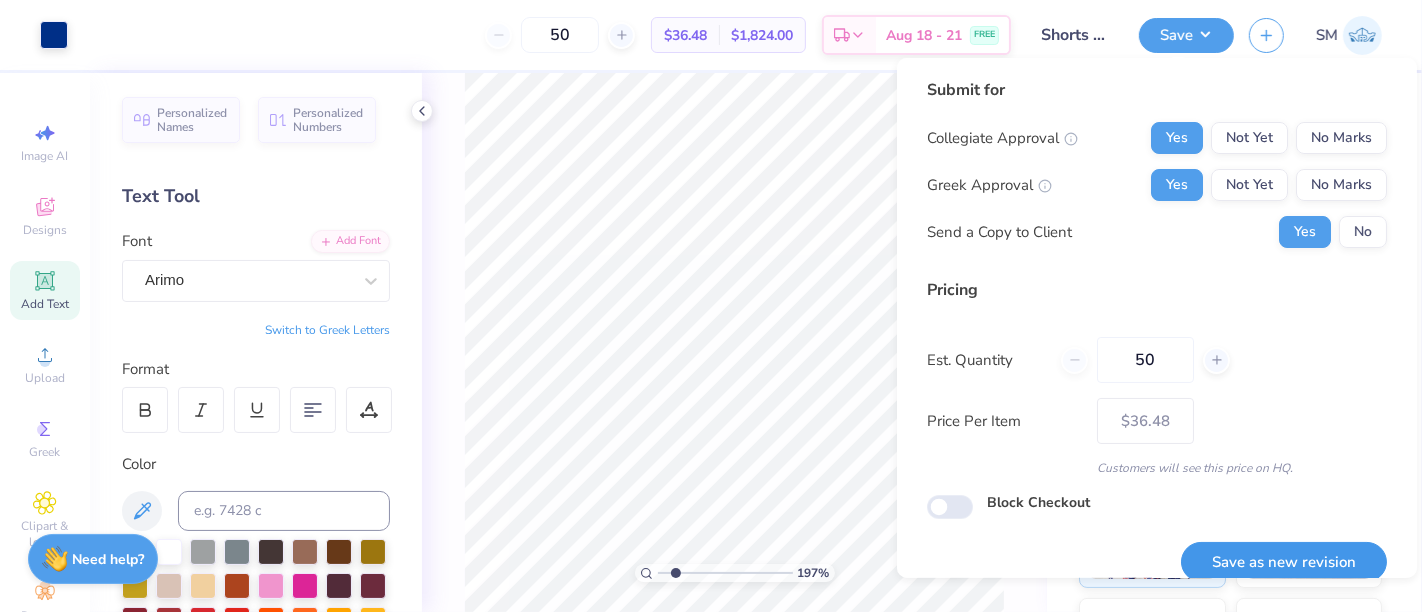 click on "Save as new revision" at bounding box center [1284, 562] 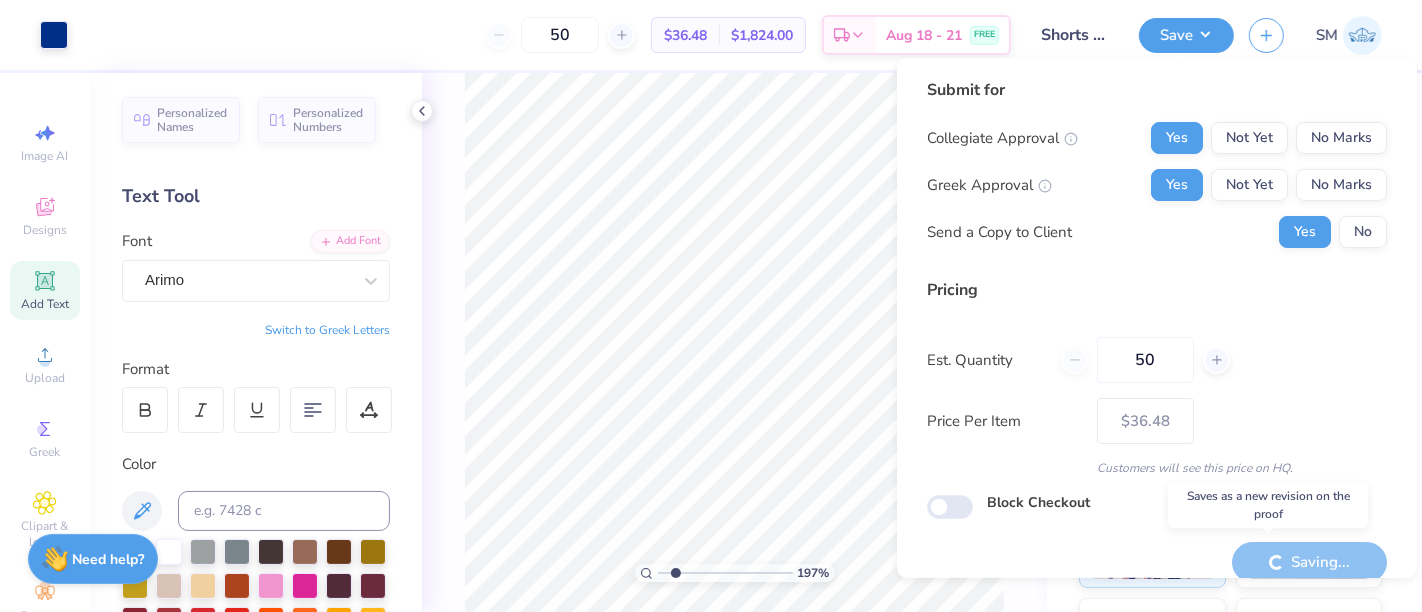type on "– –" 